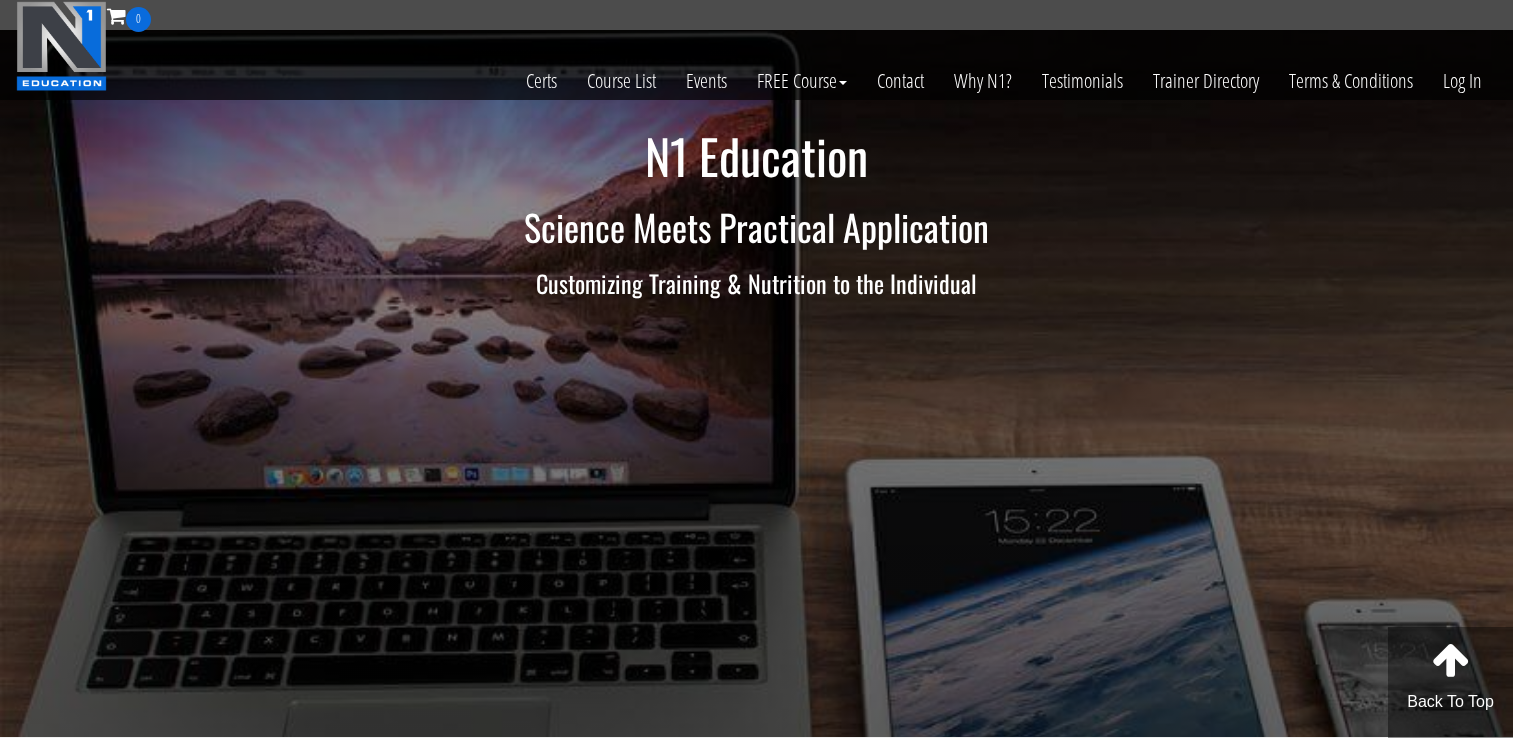 scroll, scrollTop: 0, scrollLeft: 0, axis: both 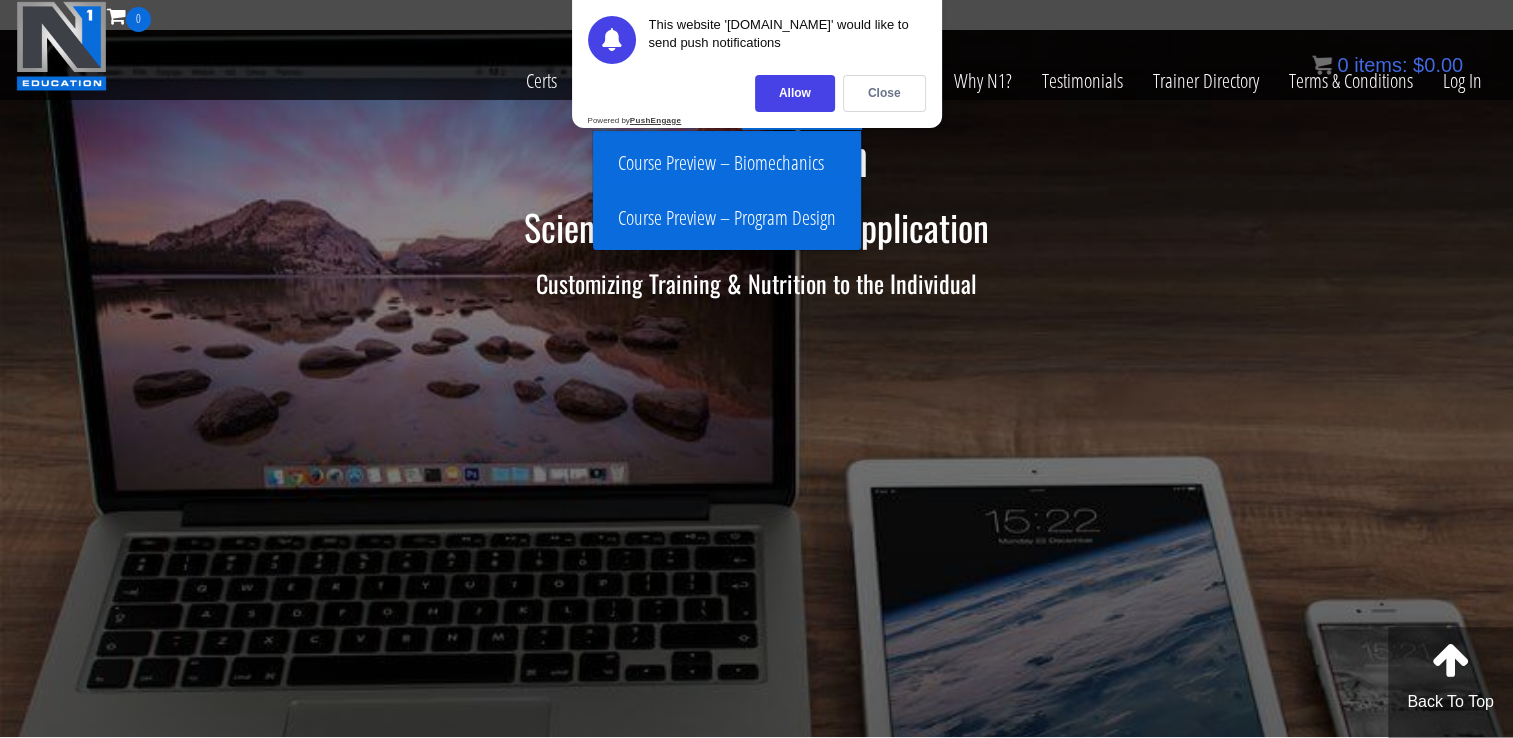 click on "Course Preview – Biomechanics" at bounding box center [727, 163] 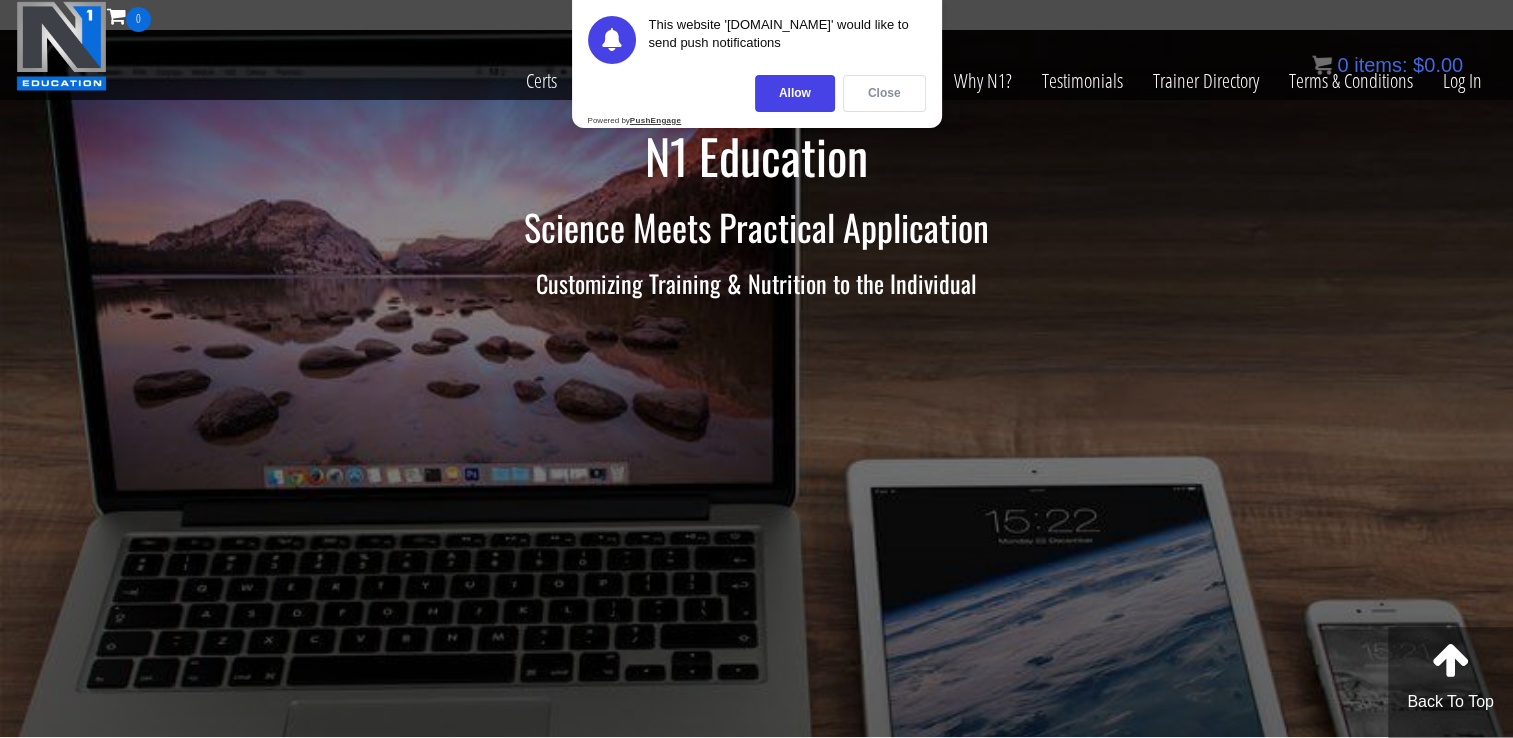 click on "Close" at bounding box center [884, 93] 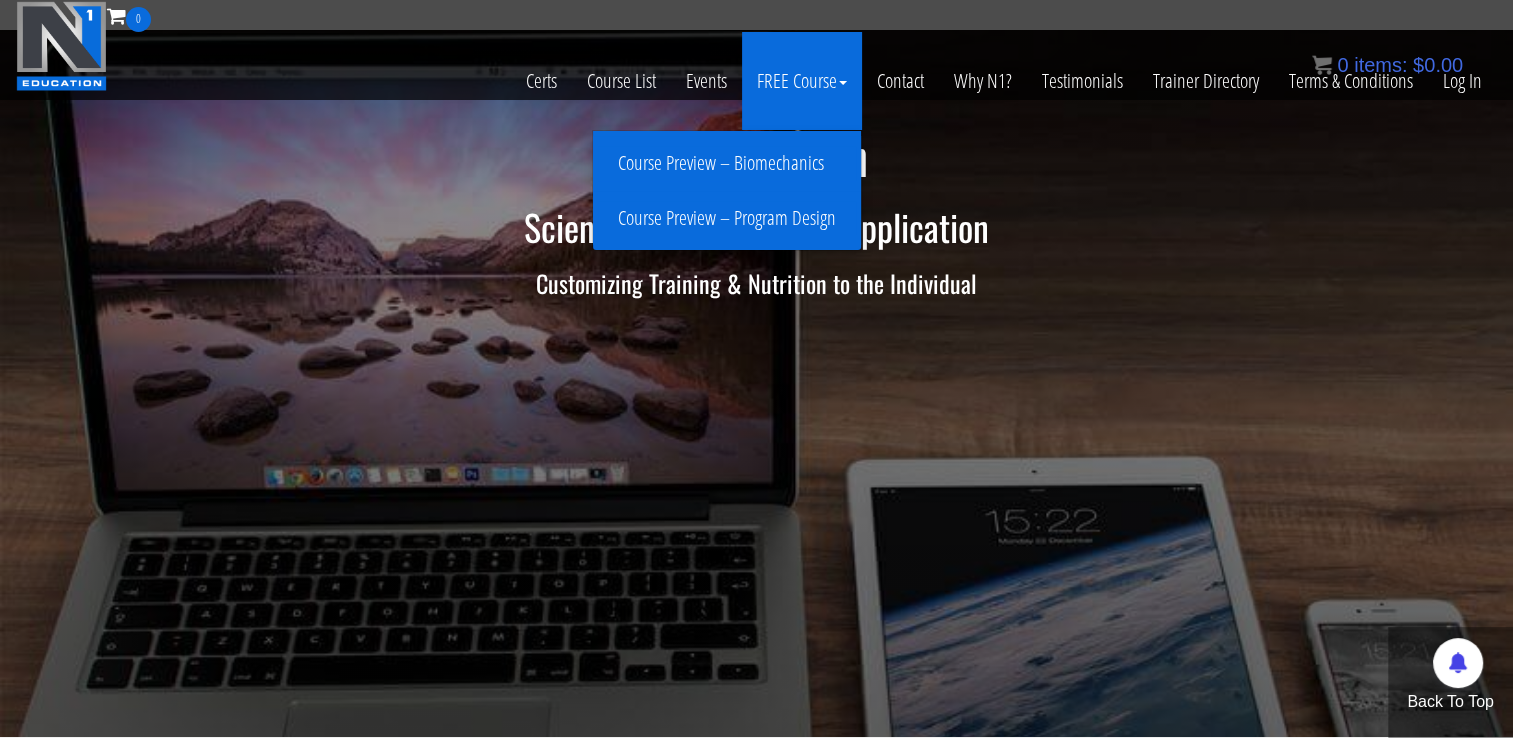 click on "Course Preview – Biomechanics" at bounding box center [727, 163] 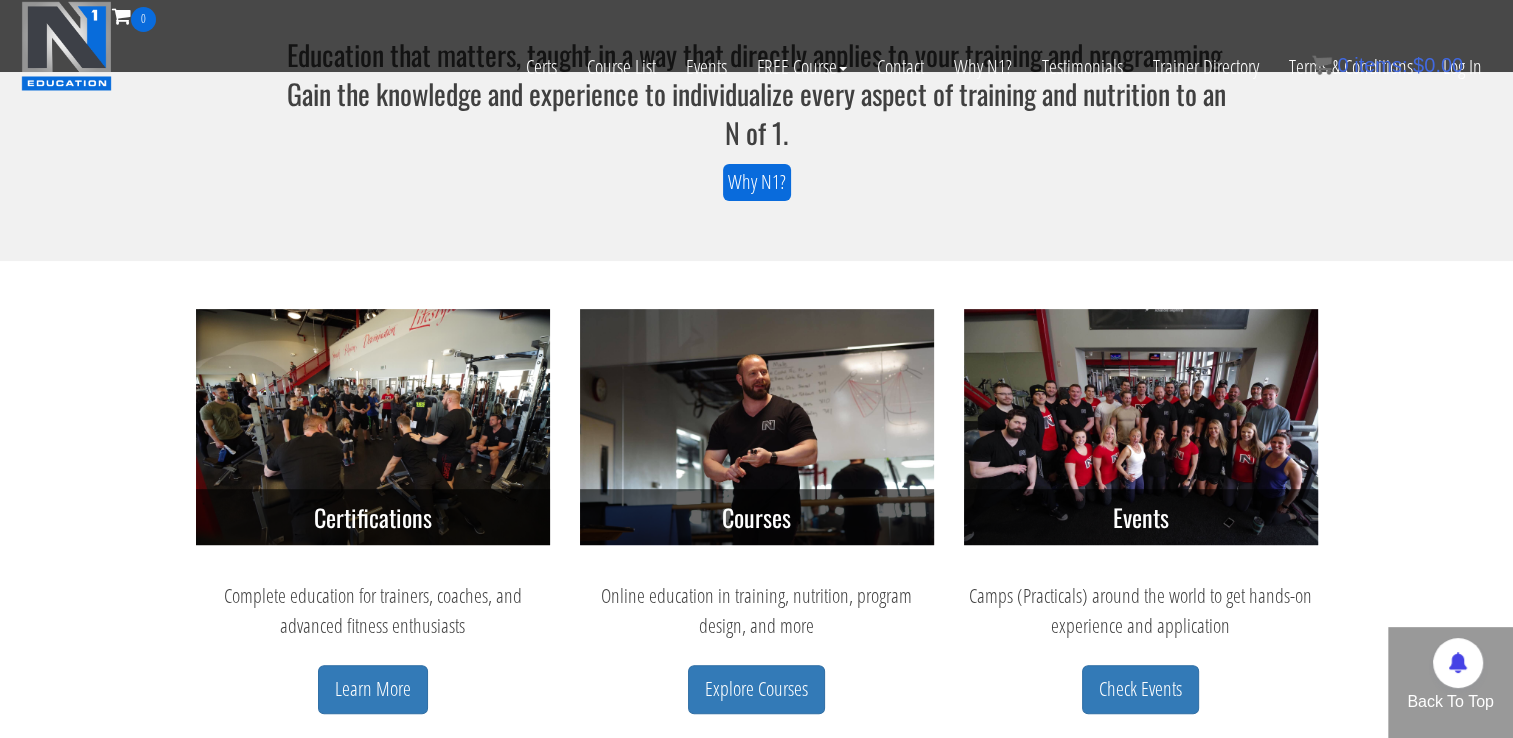 scroll, scrollTop: 652, scrollLeft: 0, axis: vertical 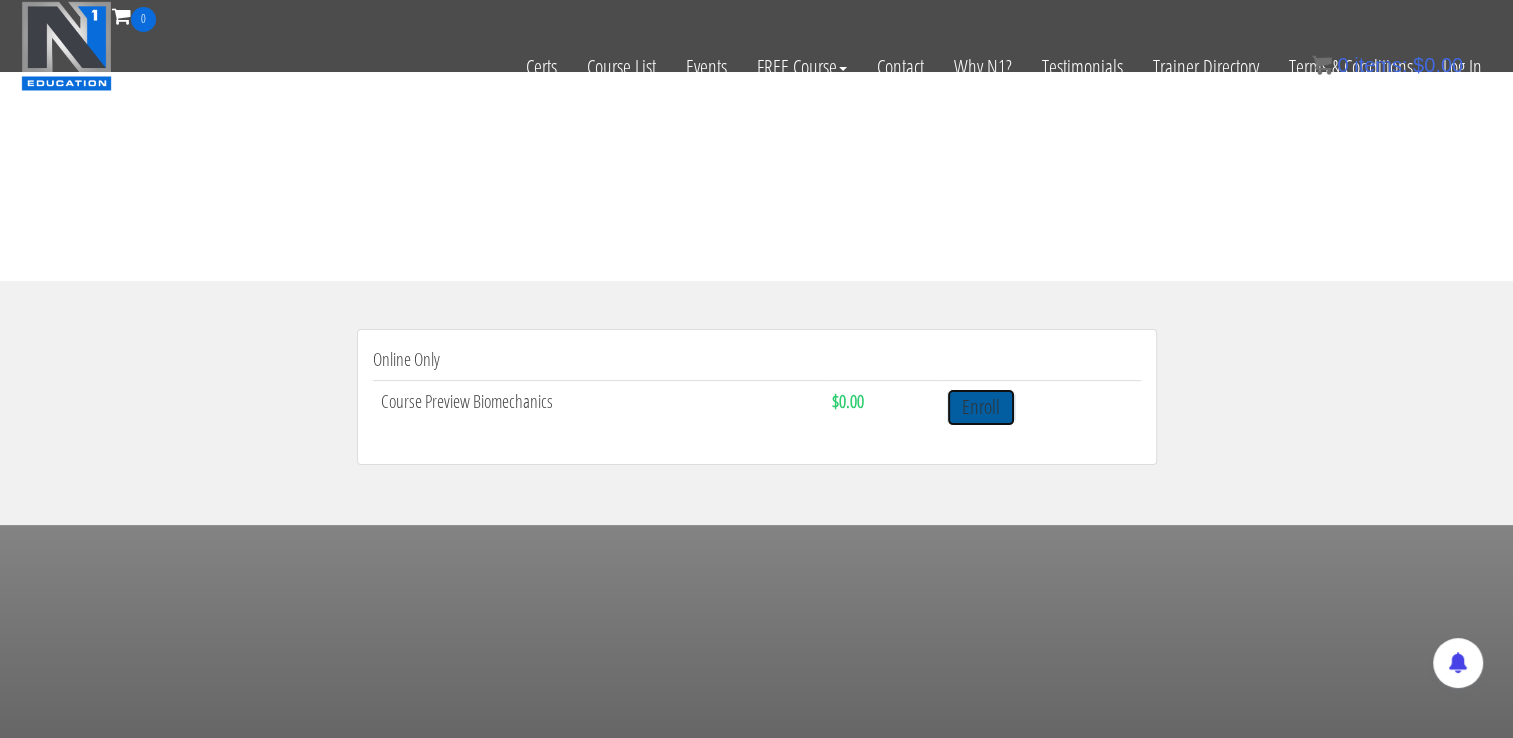 click on "Enroll" at bounding box center [981, 407] 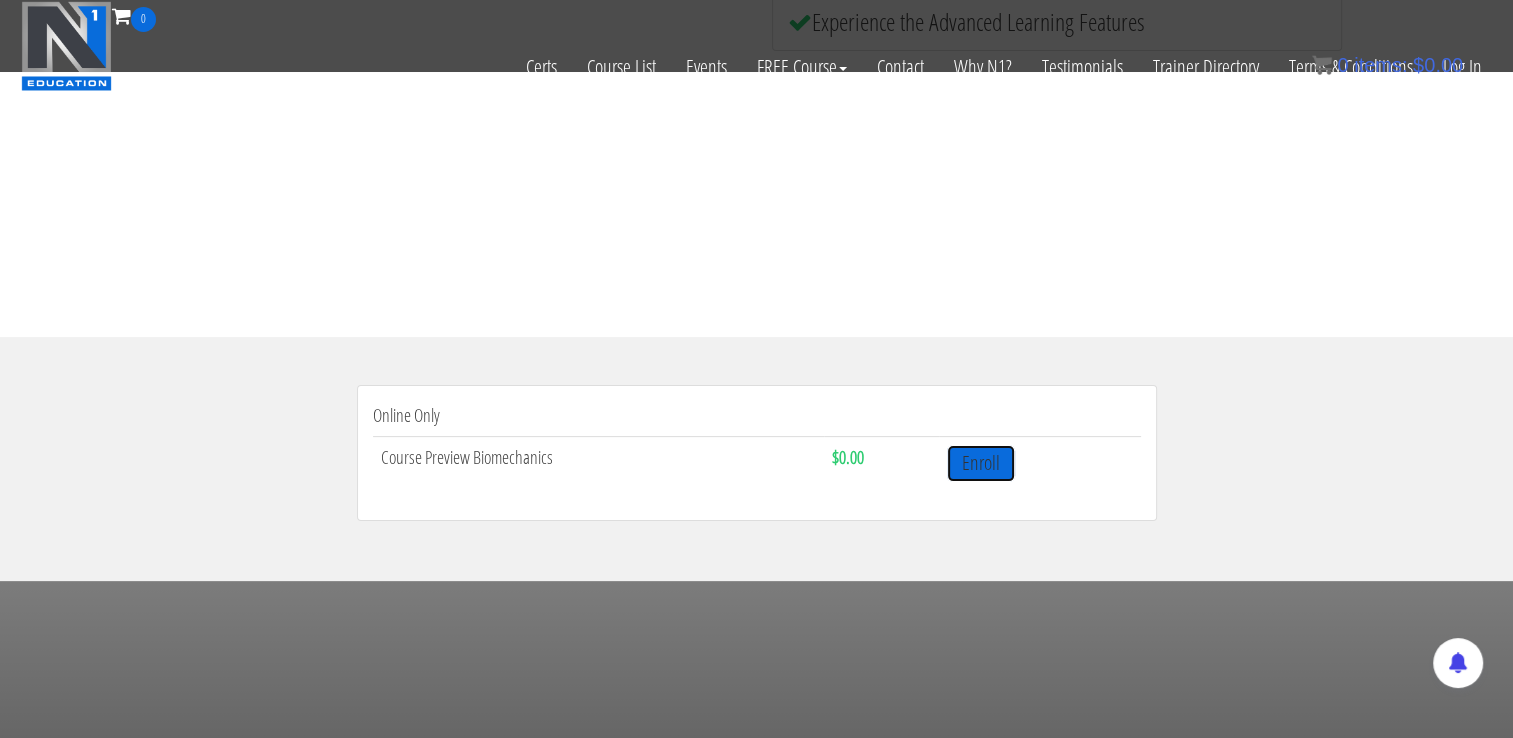scroll, scrollTop: 484, scrollLeft: 0, axis: vertical 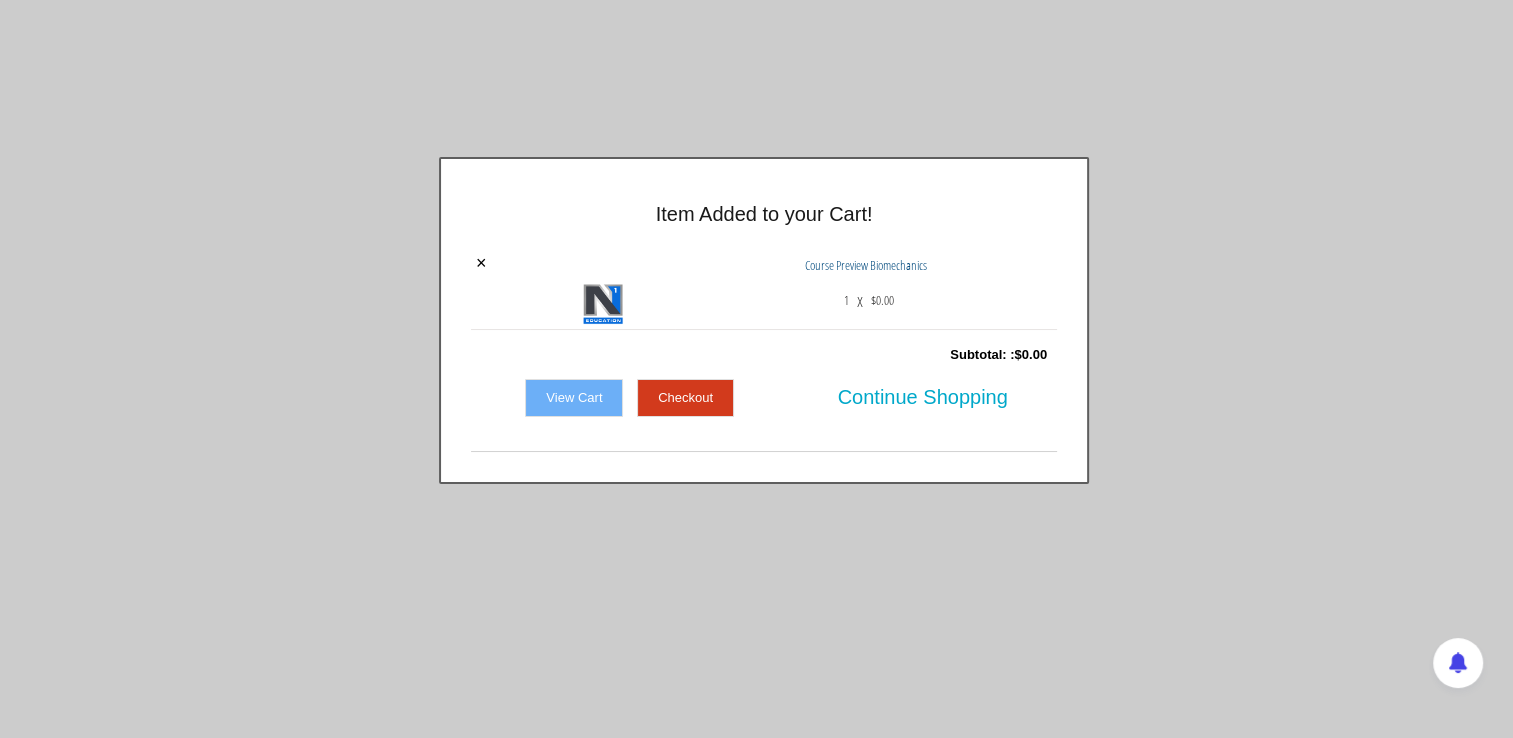 click on "Checkout" at bounding box center [685, 398] 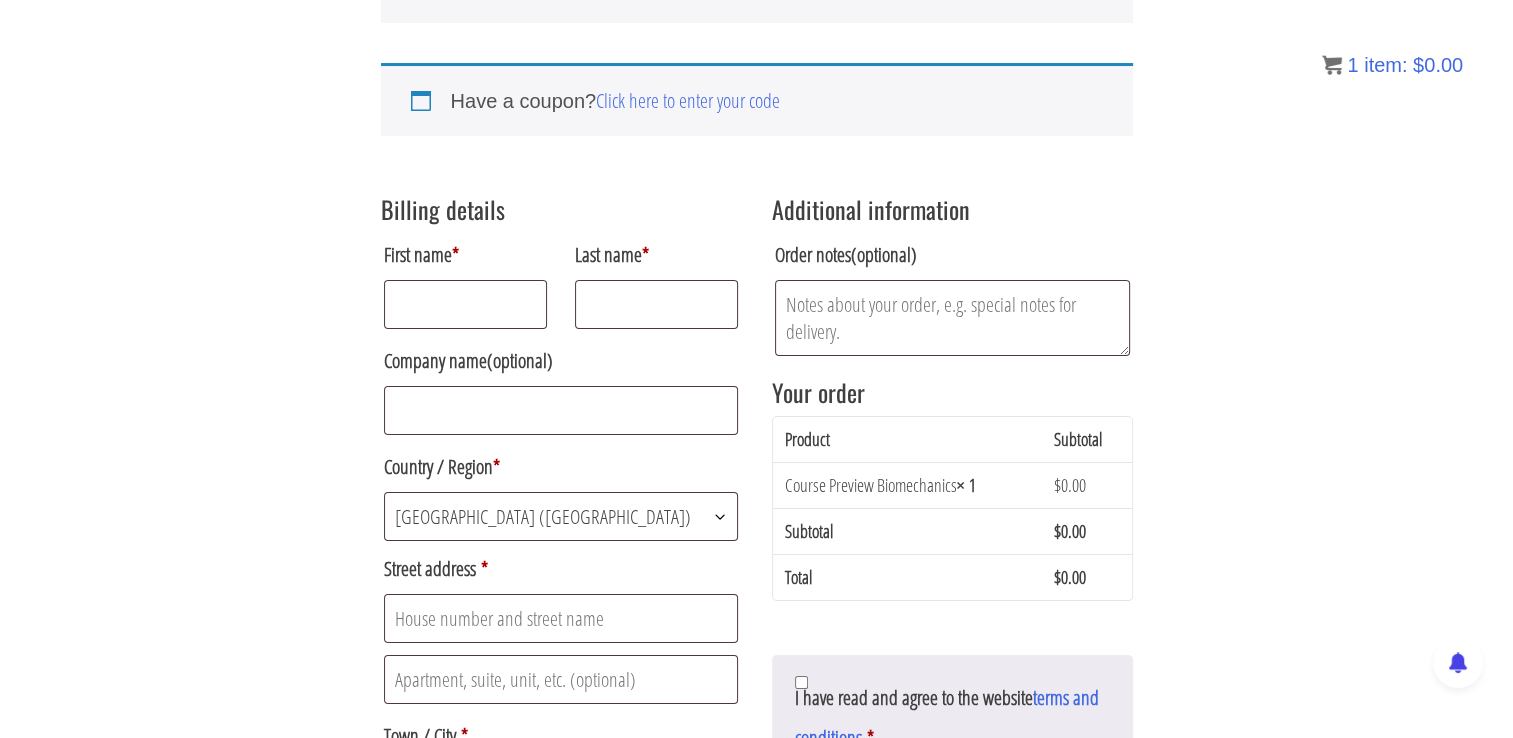 scroll, scrollTop: 230, scrollLeft: 0, axis: vertical 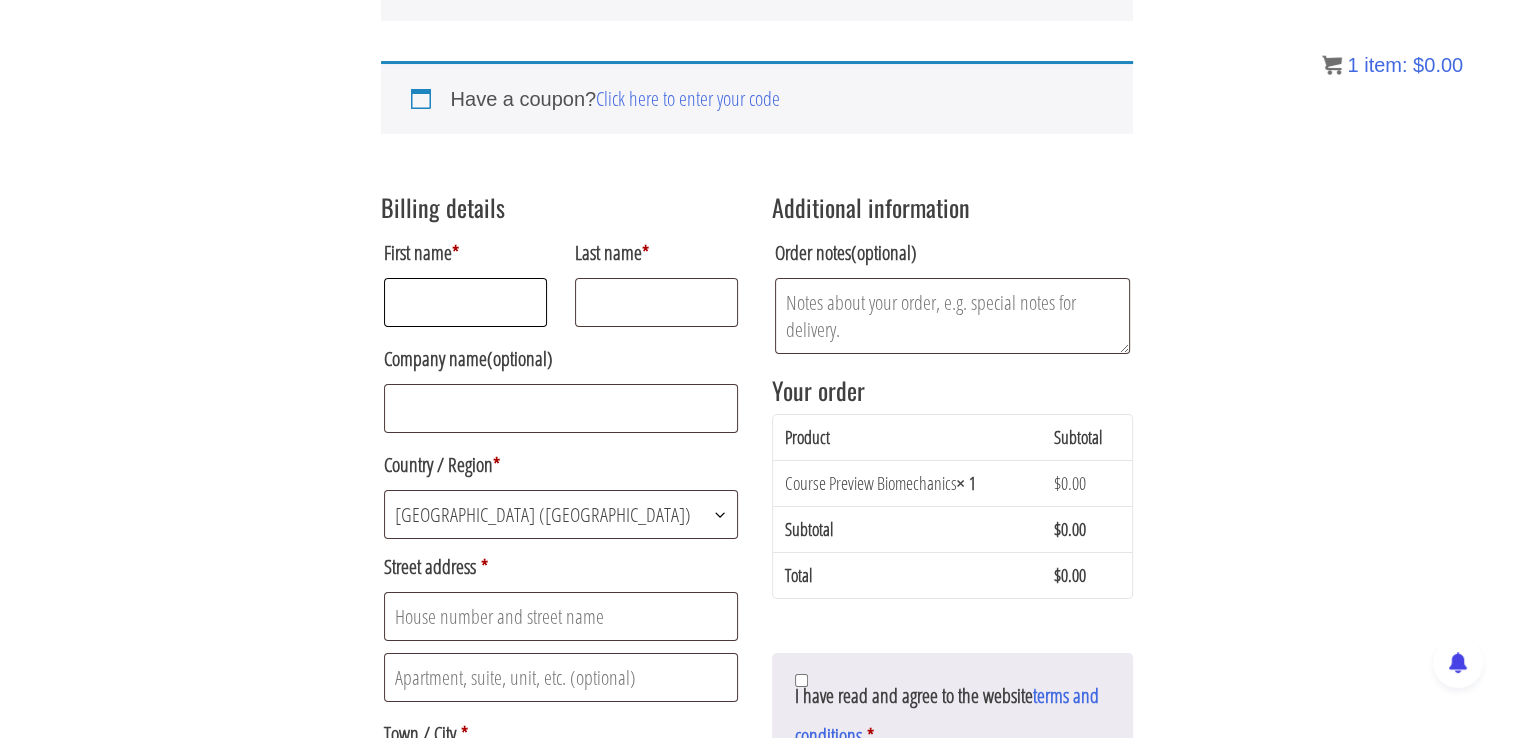 click on "First name  *" at bounding box center (466, 302) 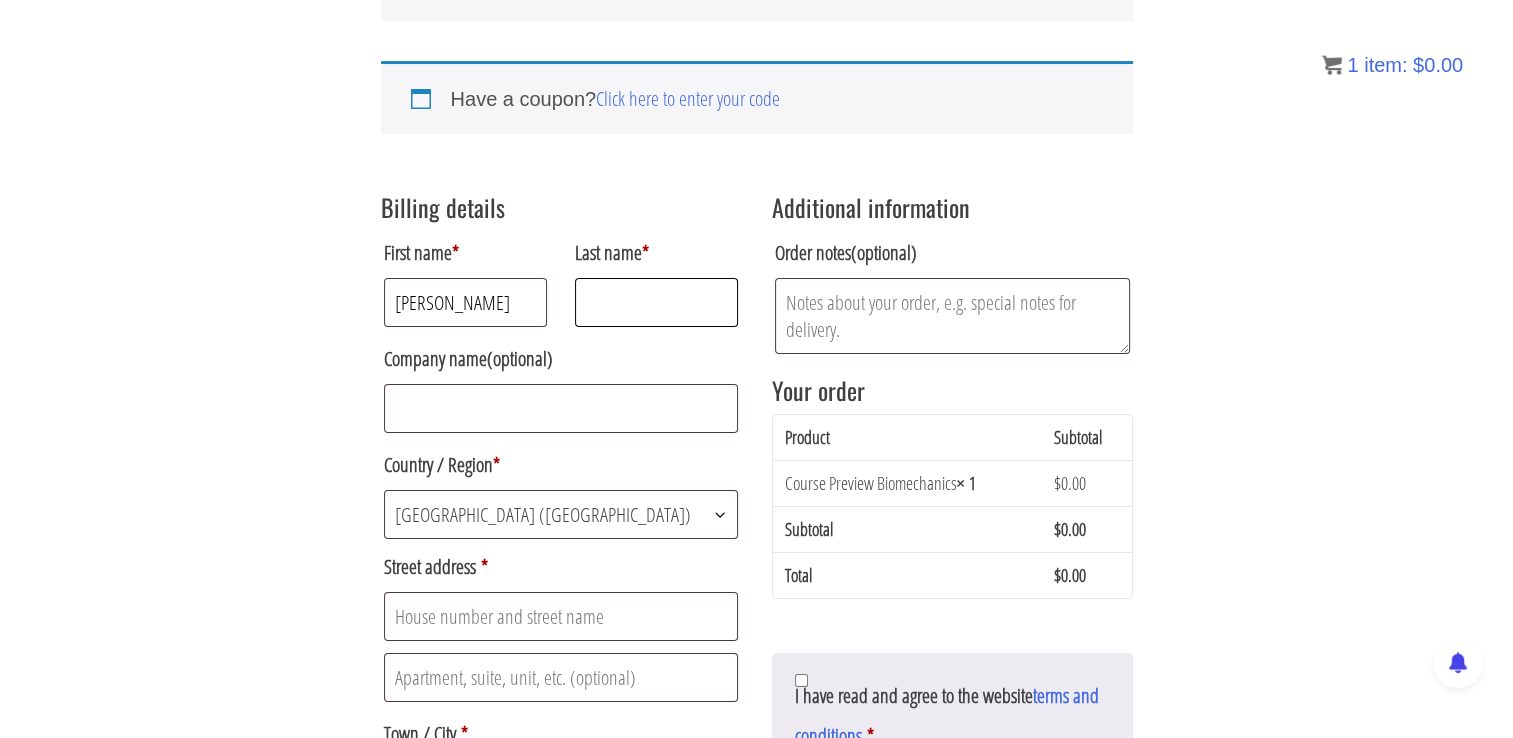 type on "Thompson" 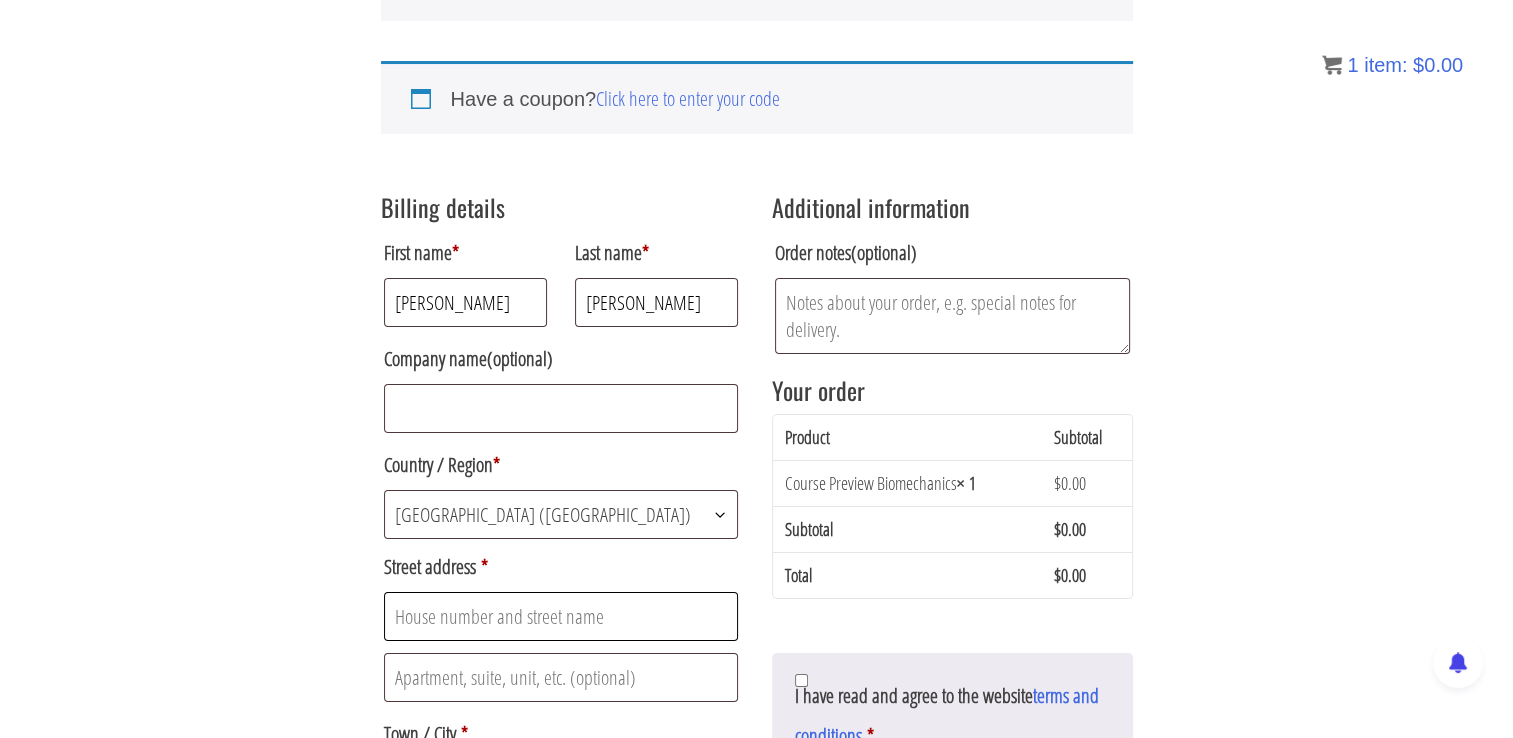 type on "11 Tanners Court" 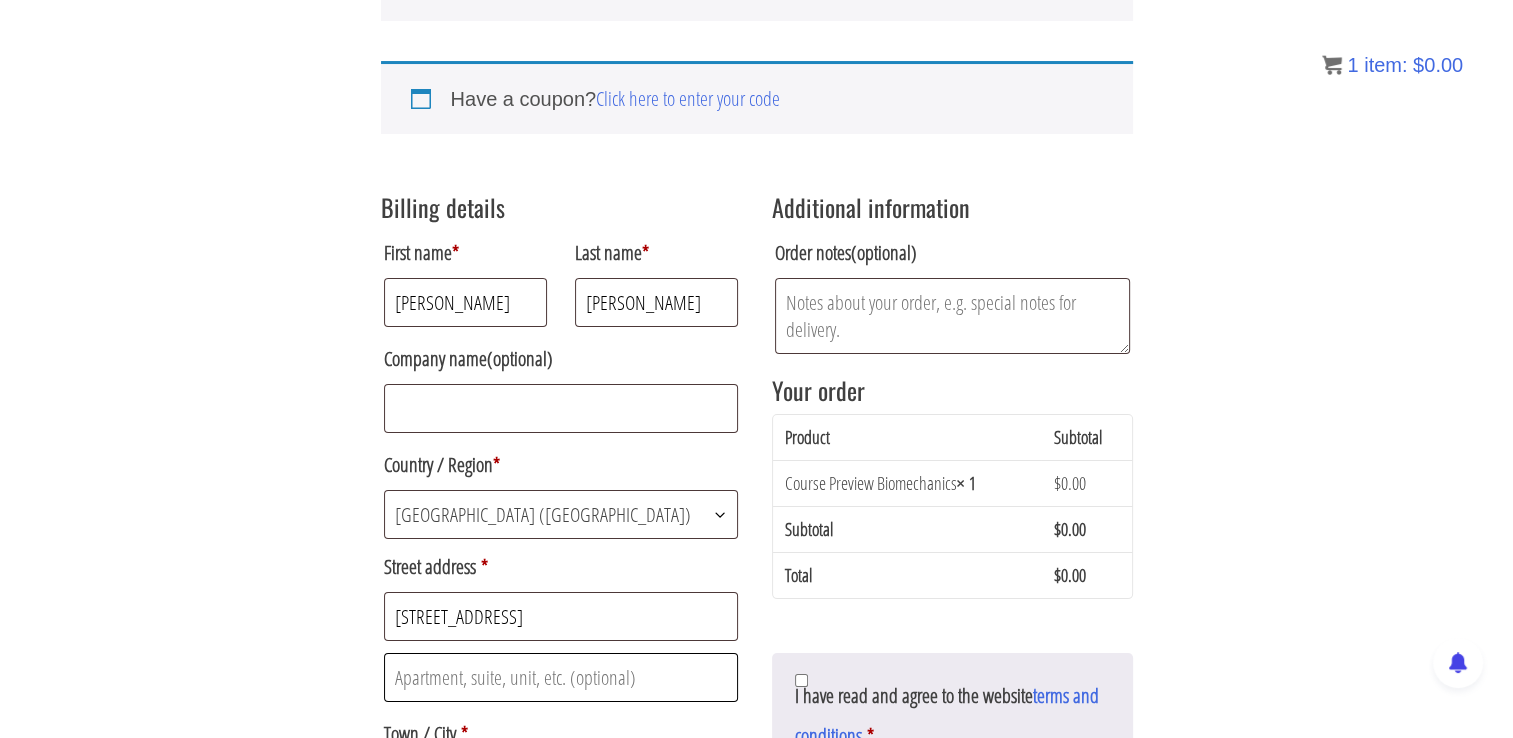 type on "St. Martins Close" 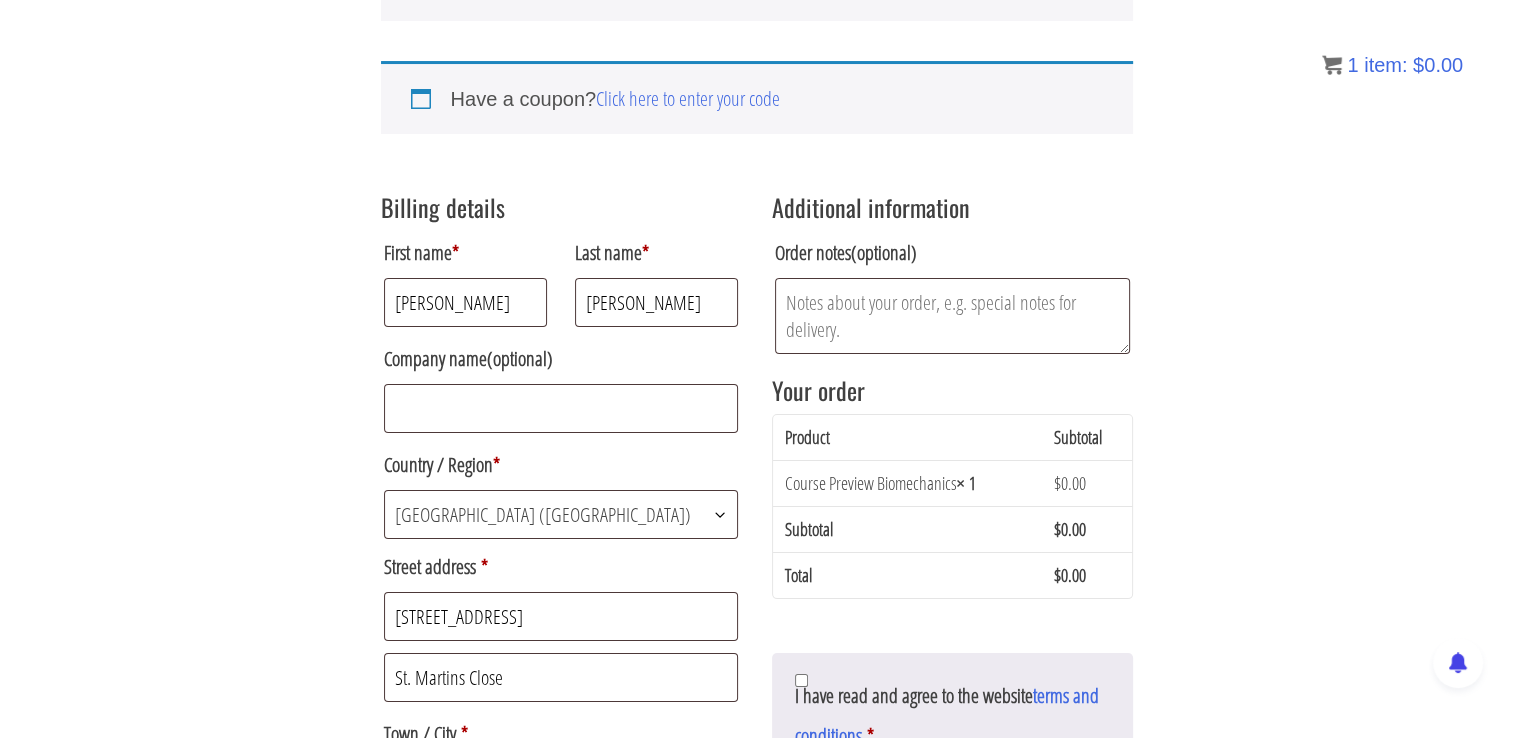 type on "Norwich" 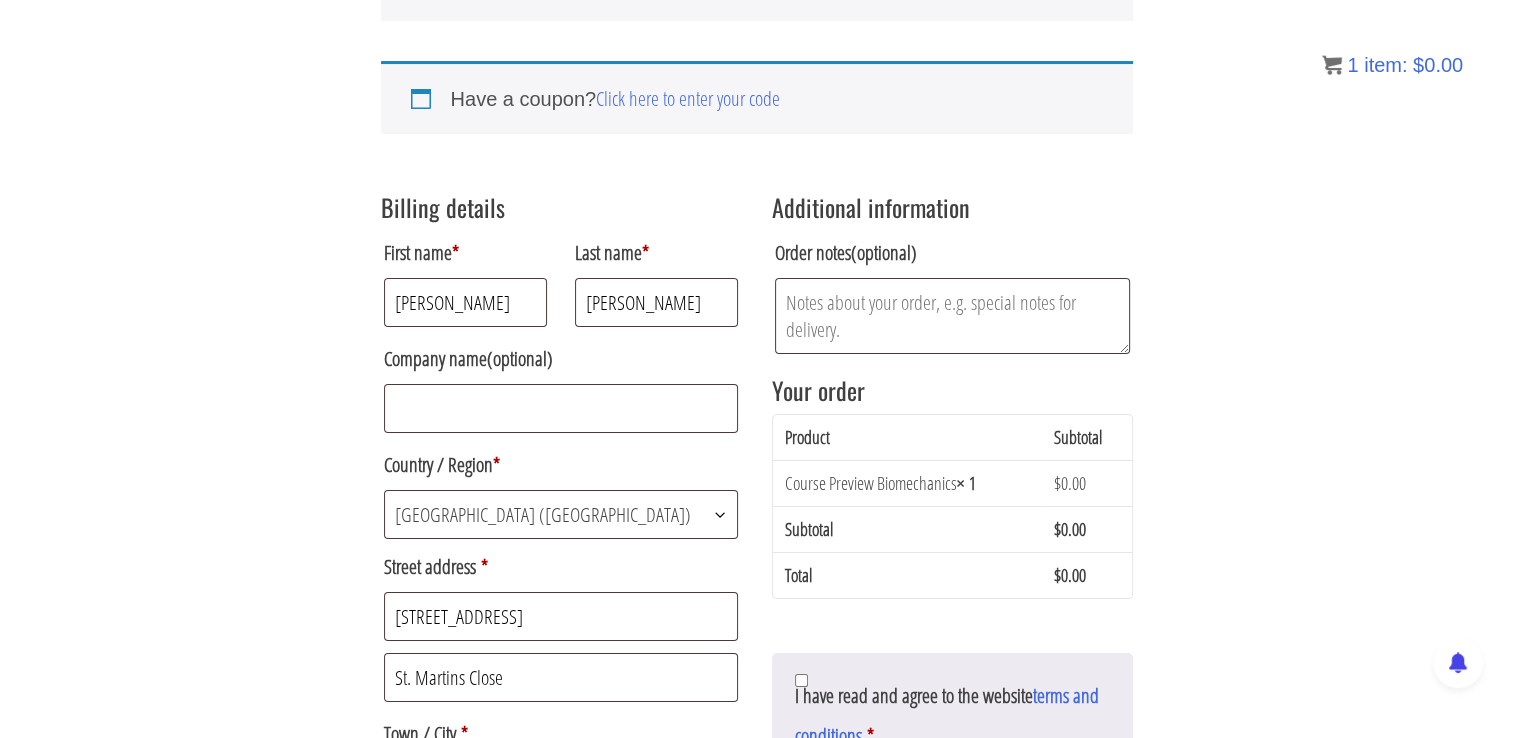 type on "Norfolk" 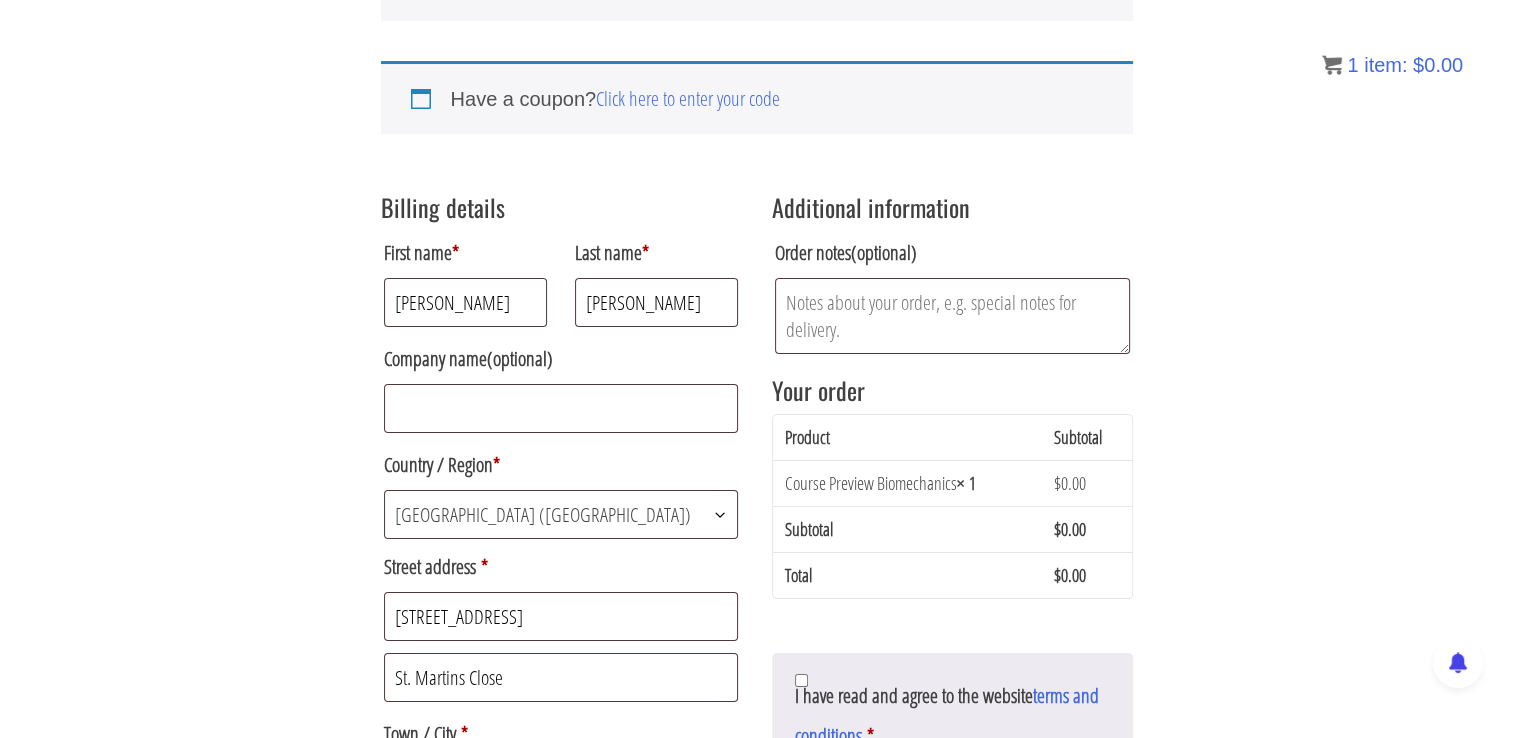 type on "NR3 3HB" 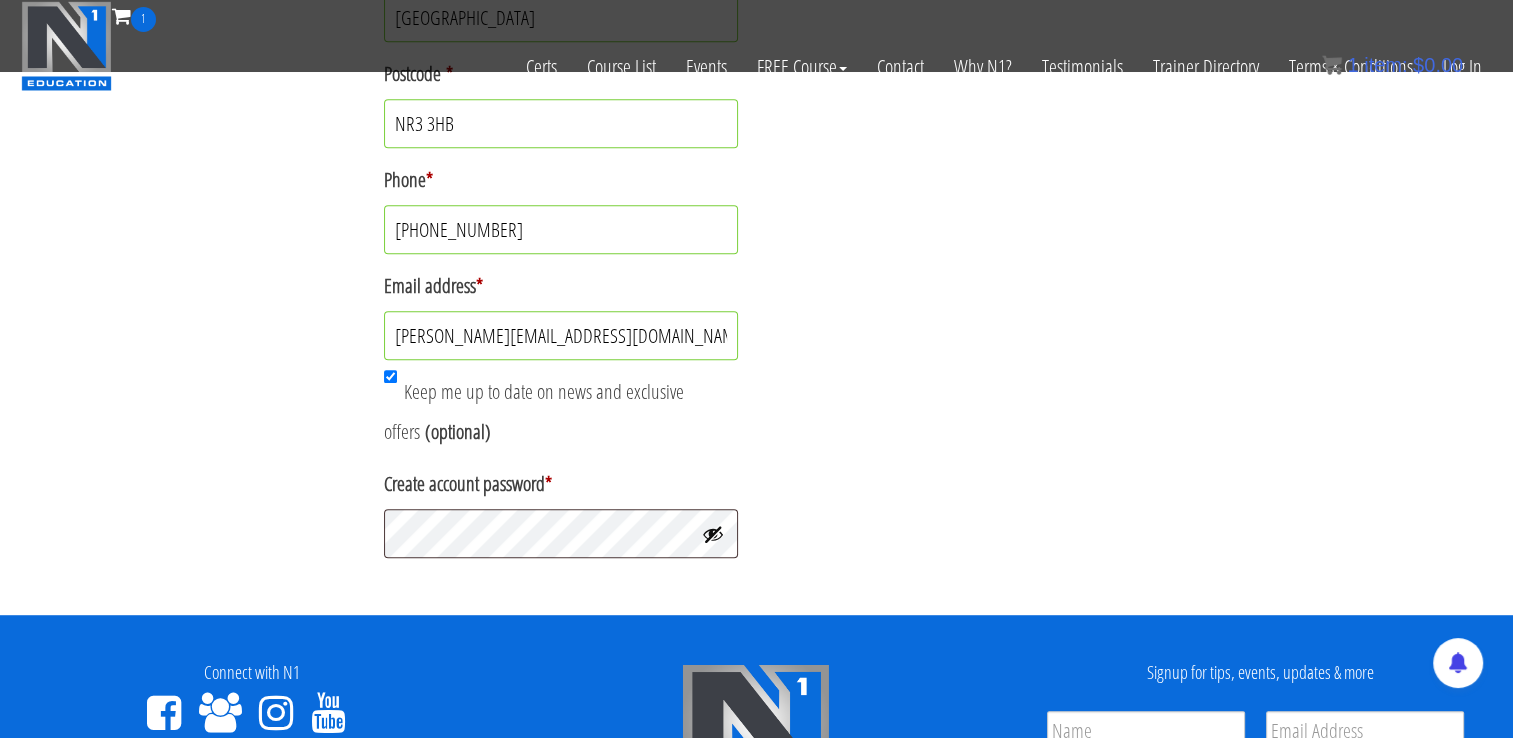 scroll, scrollTop: 952, scrollLeft: 0, axis: vertical 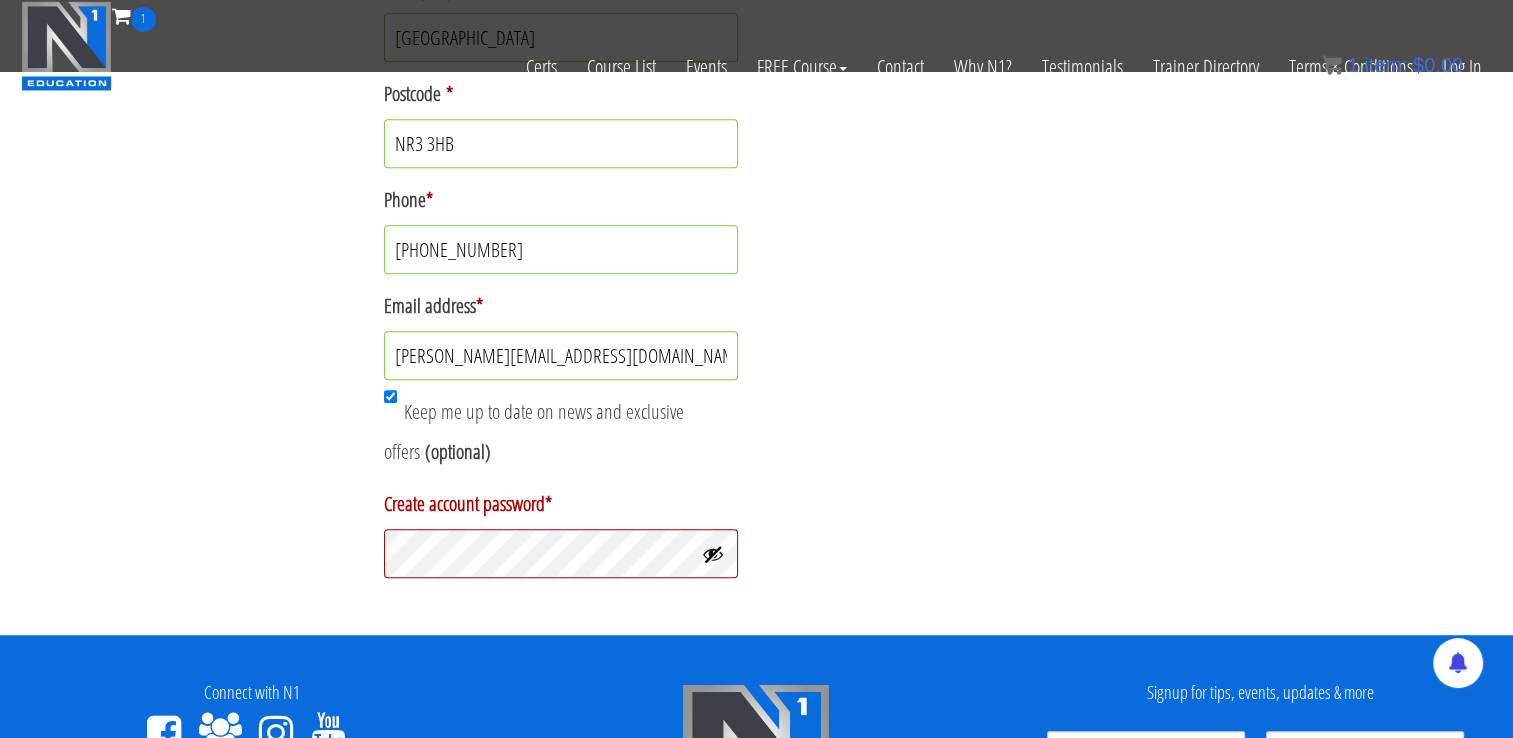 click at bounding box center (561, 578) 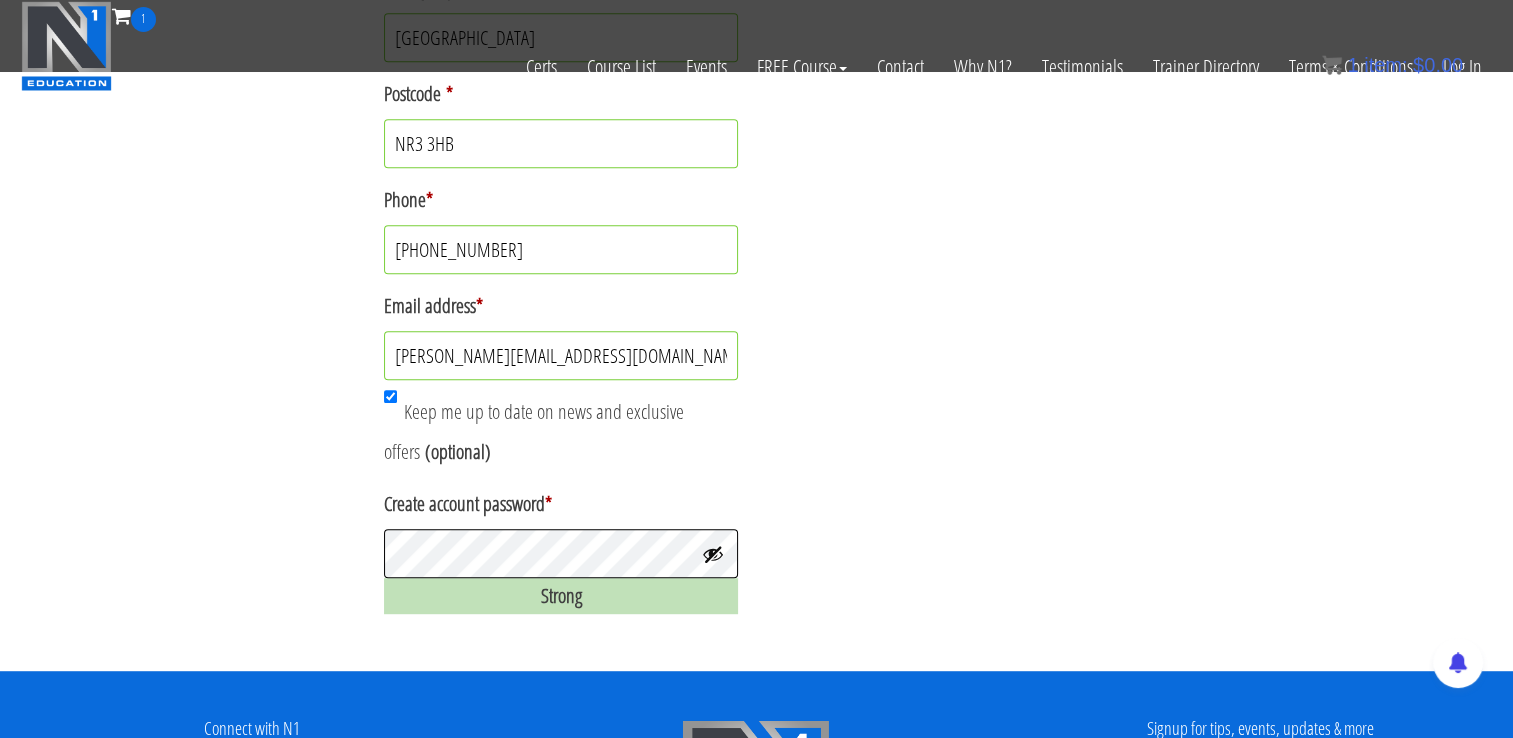 scroll, scrollTop: 984, scrollLeft: 0, axis: vertical 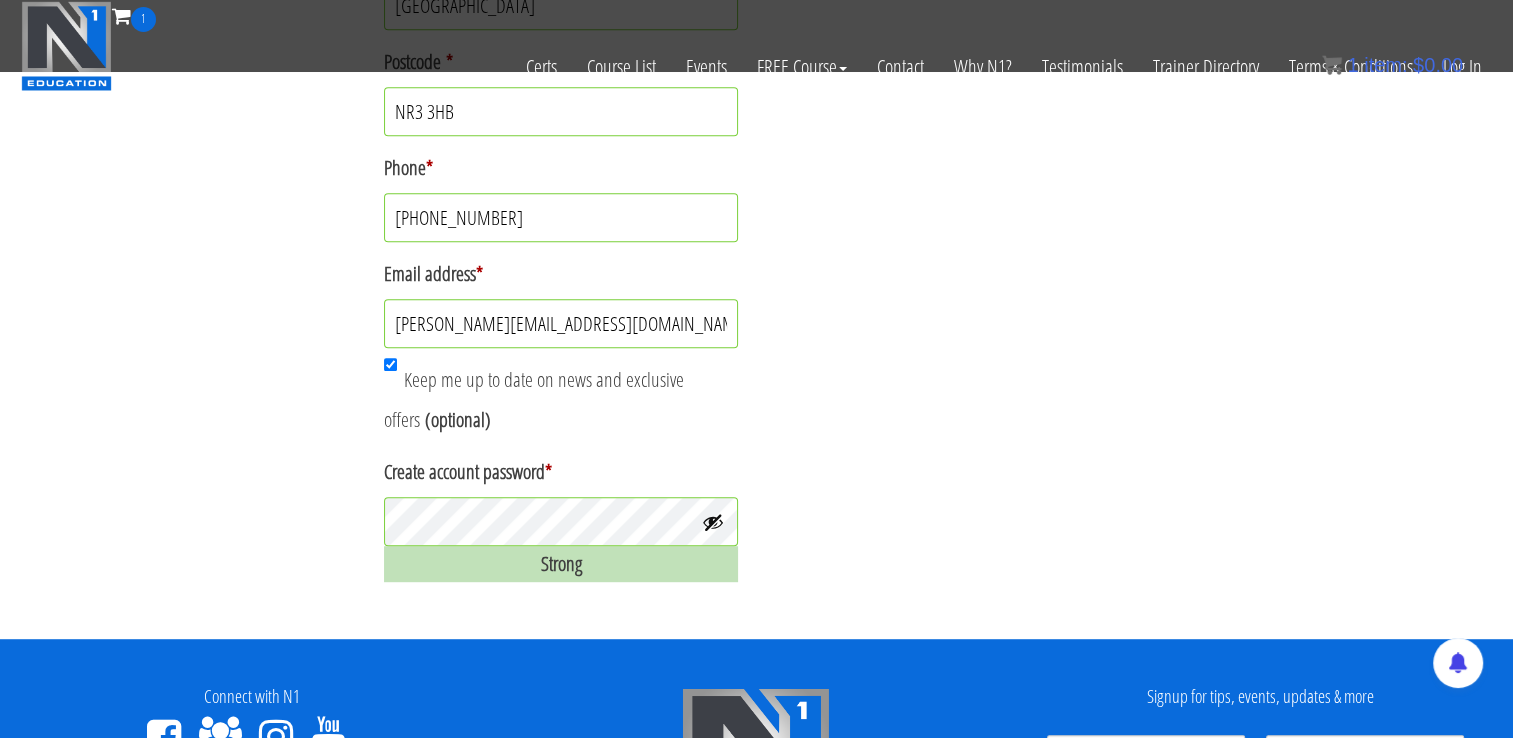 click on "Billing details
First name  * Harry Last name  * Thompson Company name  (optional) Country / Region  * Select a country / region… Afghanistan Åland Islands Albania Algeria American Samoa Andorra Angola Anguilla Antarctica Antigua and Barbuda Argentina Armenia Aruba Australia Austria Azerbaijan Bahamas Bahrain Bangladesh Barbados Belarus Belau Belgium Belize Benin Bermuda Bhutan Bolivia Bonaire, Saint Eustatius and Saba Bosnia and Herzegovina Botswana Bouvet Island Brazil British Indian Ocean Territory Brunei Bulgaria Burkina Faso Burundi Cambodia Cameroon Canada Cape Verde Cayman Islands Central African Republic Chad Chile China Christmas Island Cocos (Keeling) Islands Colombia Comoros Congo (Brazzaville) Congo (Kinshasa) Cook Islands Costa Rica Croatia Cuba Curaçao Cyprus Czech Republic Denmark Djibouti Dominica Dominican Republic Ecuador Egypt El Salvador Equatorial Guinea Eritrea Estonia Eswatini Ethiopia Falkland Islands Faroe Islands Fiji Finland France Gabon Gambia" at bounding box center [757, -60] 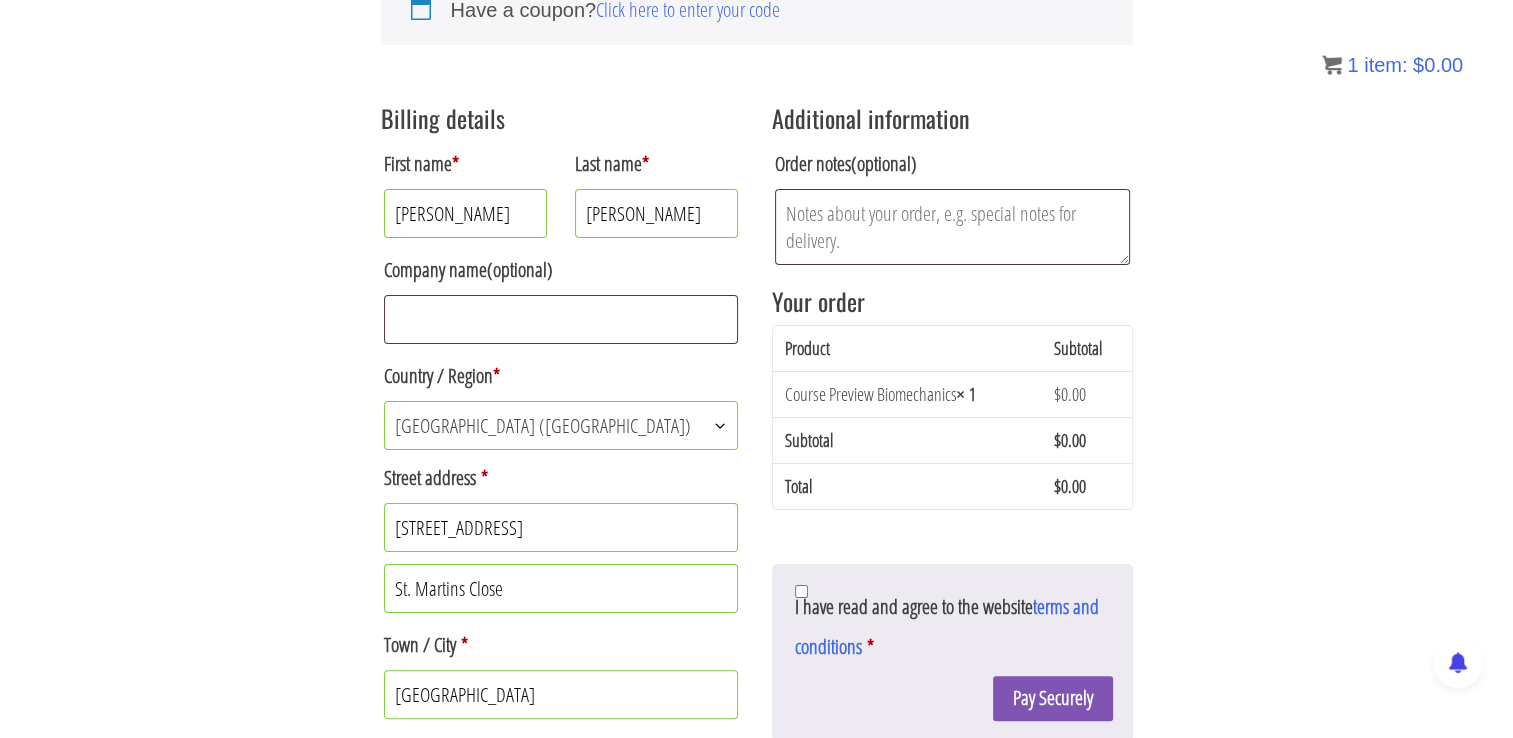 scroll, scrollTop: 324, scrollLeft: 0, axis: vertical 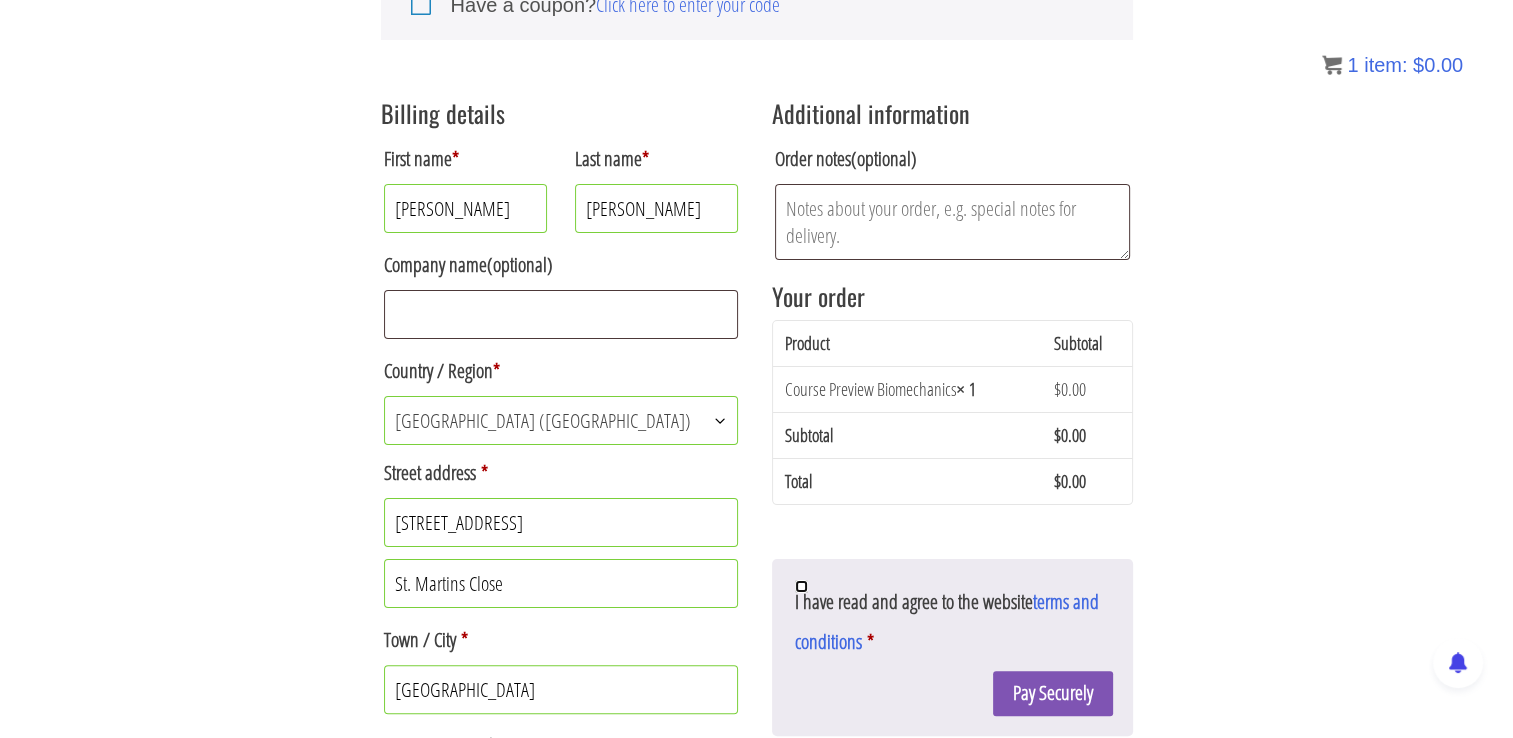 click on "I have read and agree to the website  terms and conditions   *" at bounding box center (801, 586) 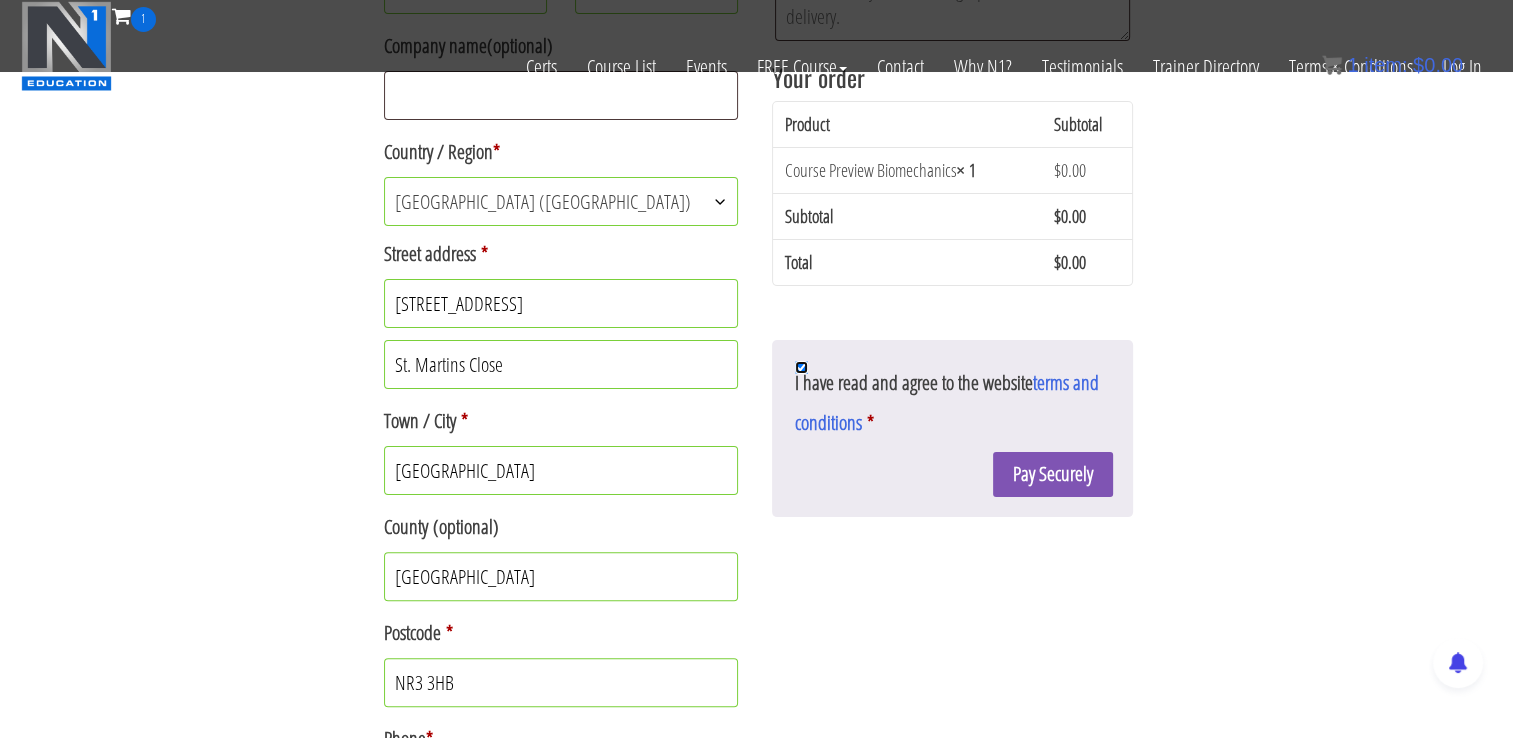 scroll, scrollTop: 398, scrollLeft: 0, axis: vertical 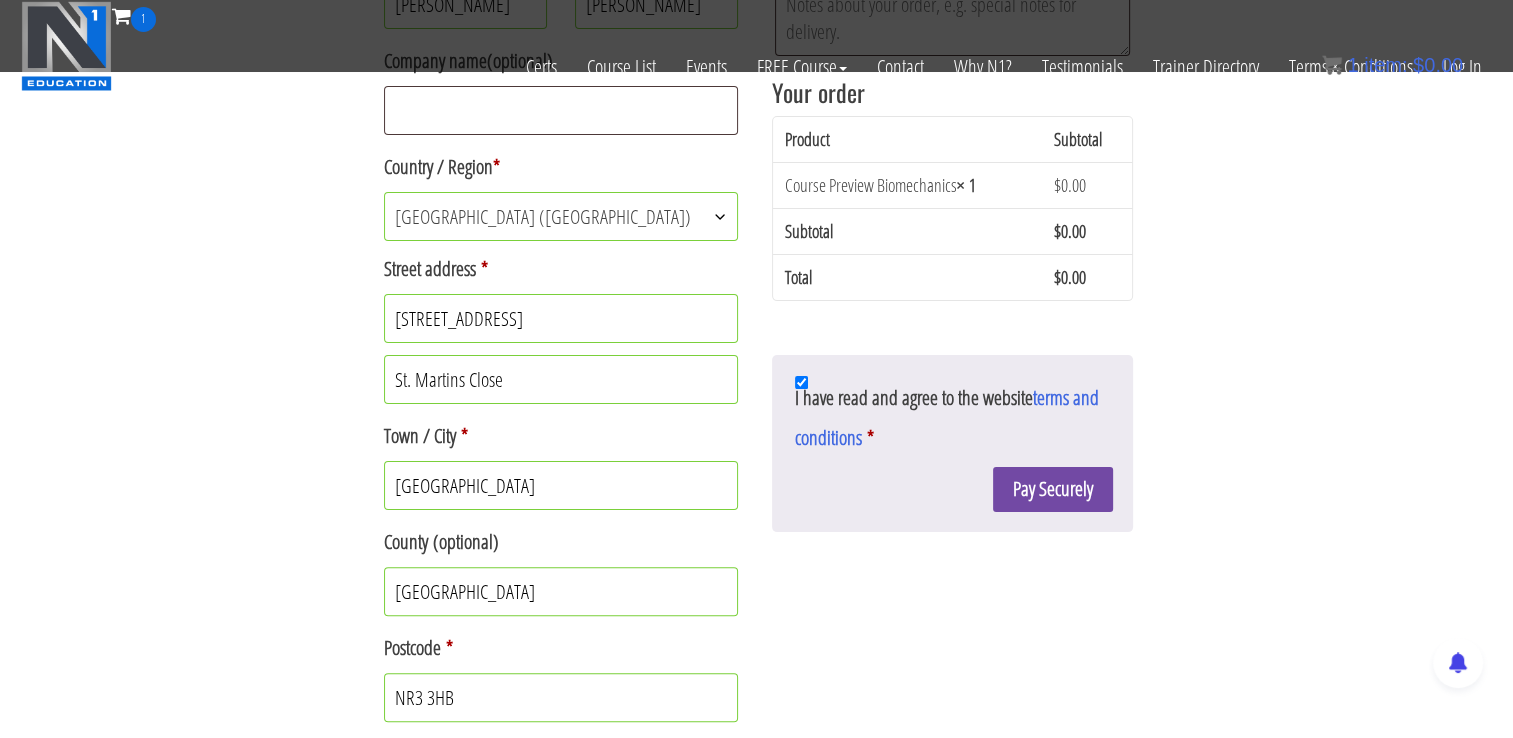 click on "Pay Securely" at bounding box center [1053, 489] 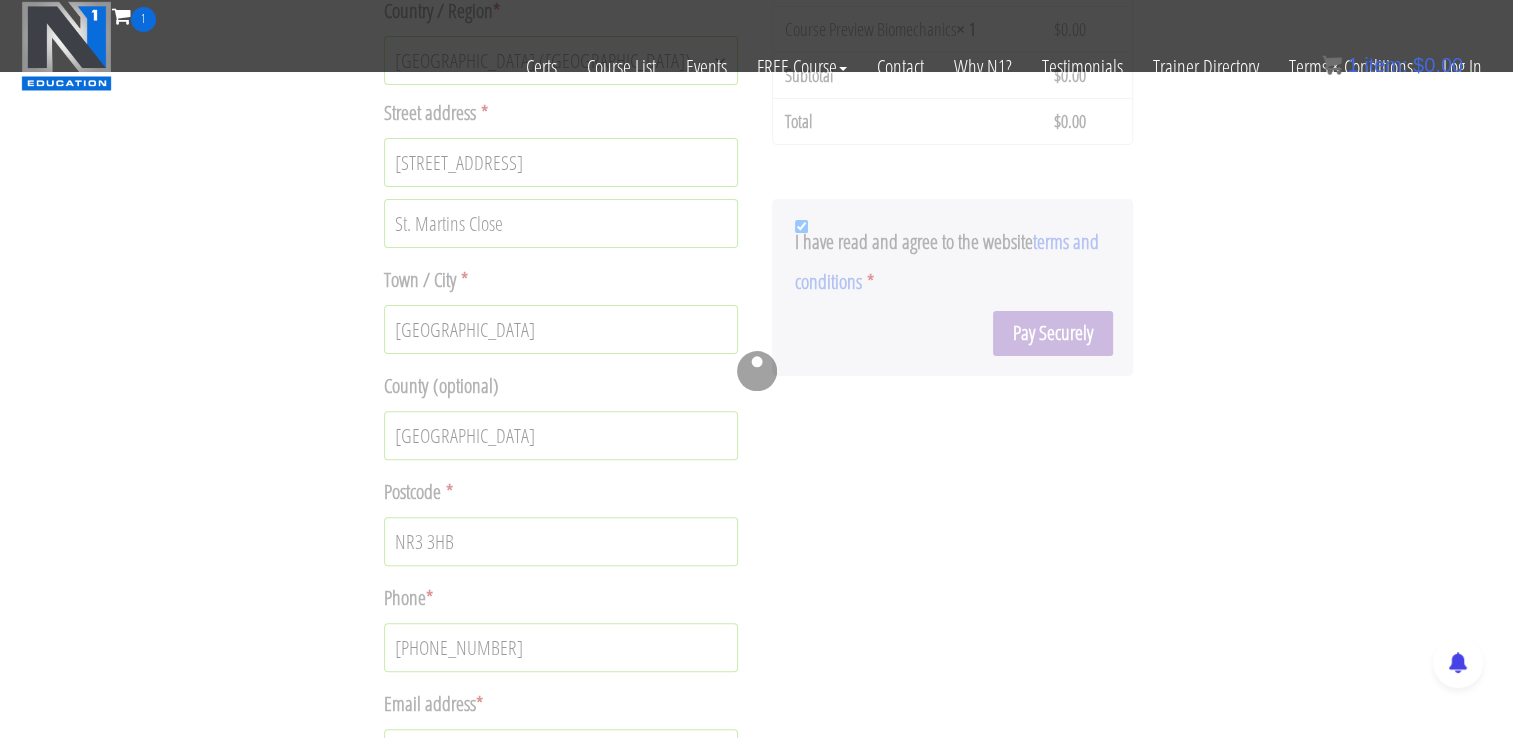scroll, scrollTop: 555, scrollLeft: 0, axis: vertical 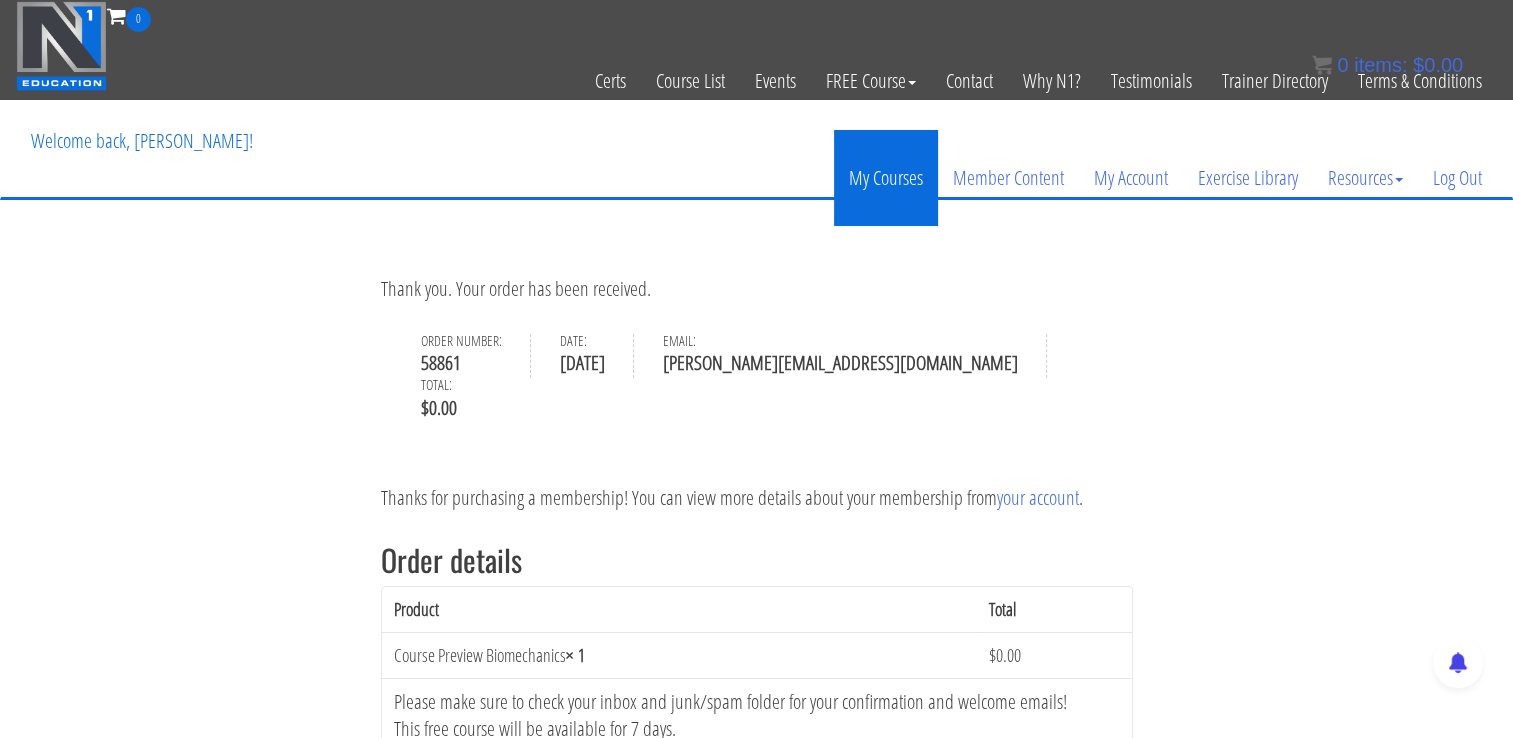 click on "My Courses" at bounding box center [886, 178] 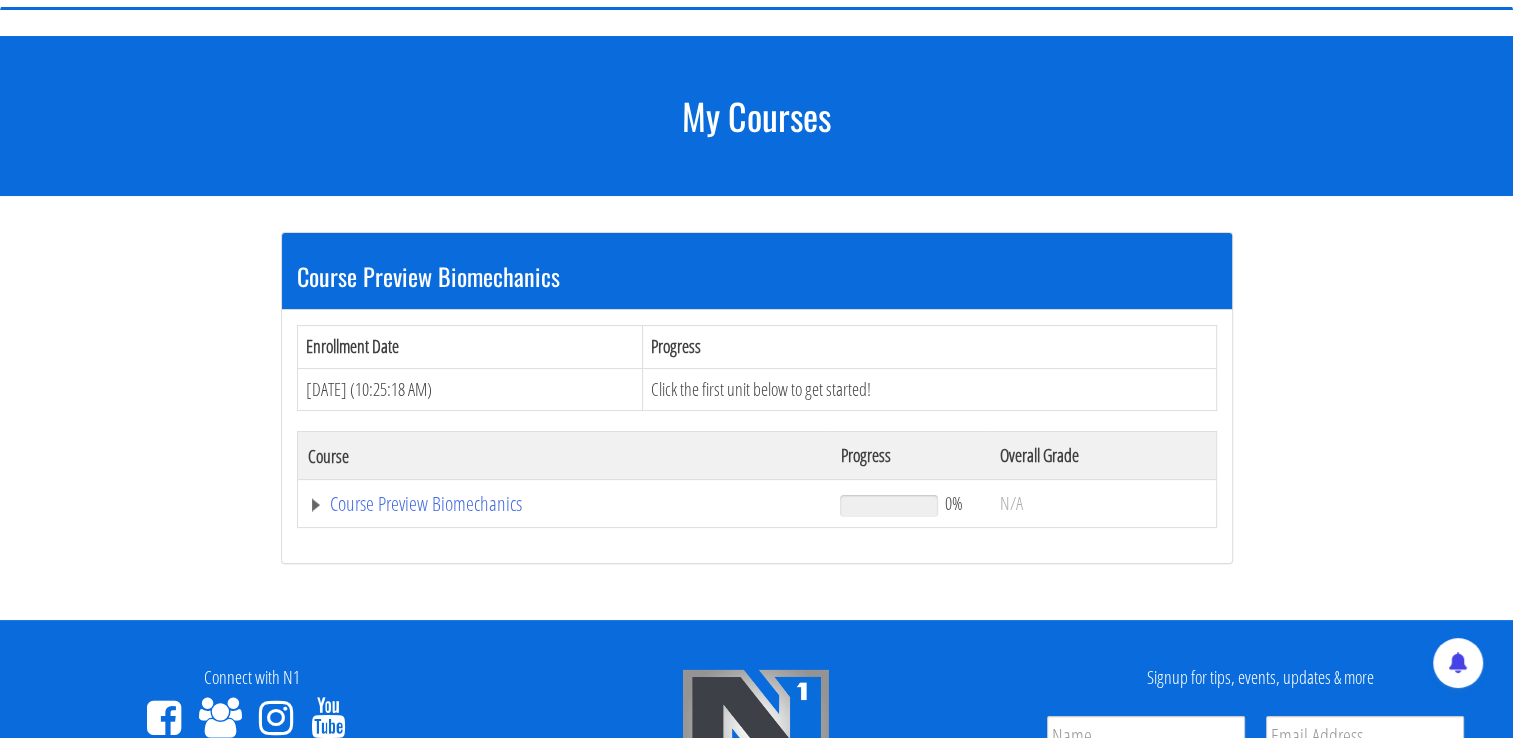 scroll, scrollTop: 188, scrollLeft: 0, axis: vertical 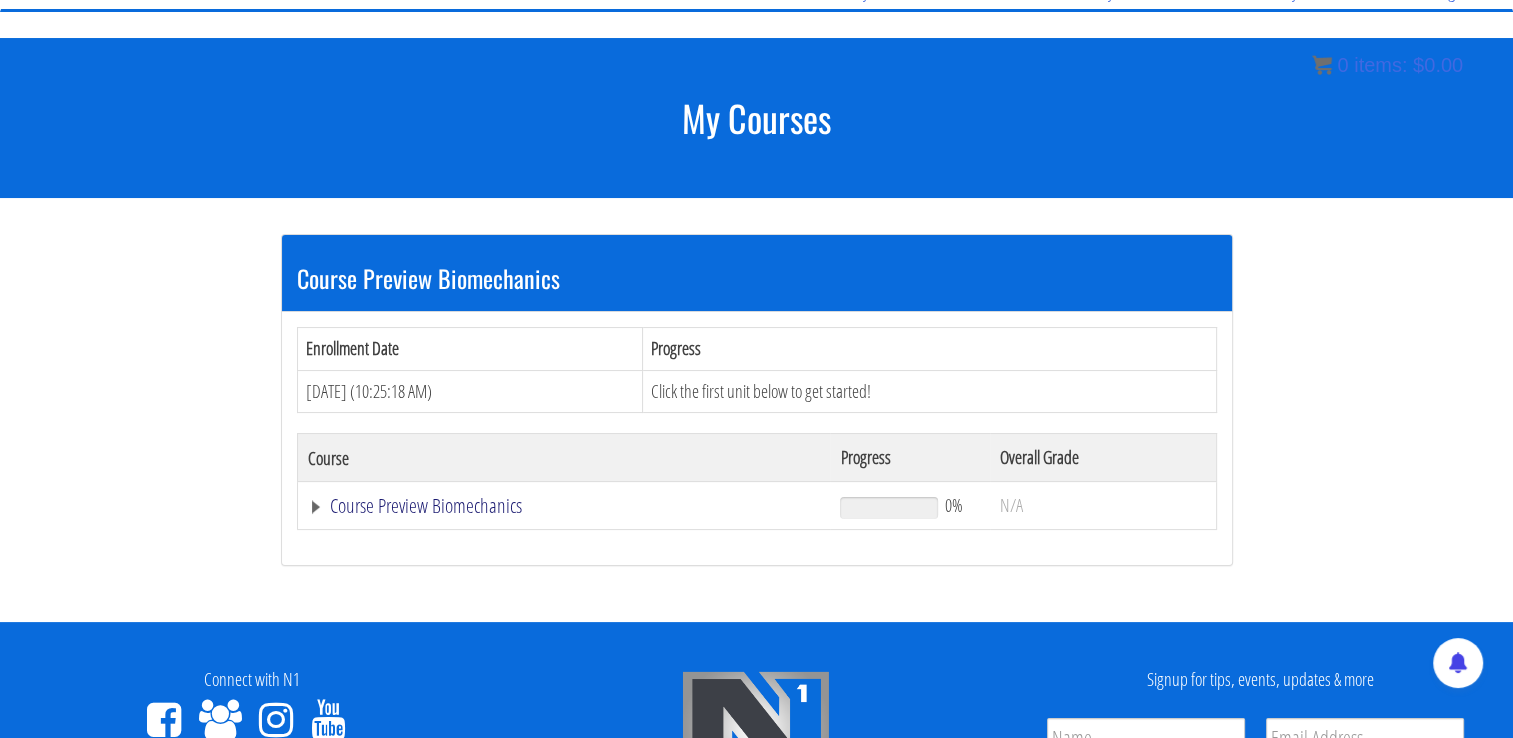 click on "Course Preview Biomechanics" at bounding box center [564, 506] 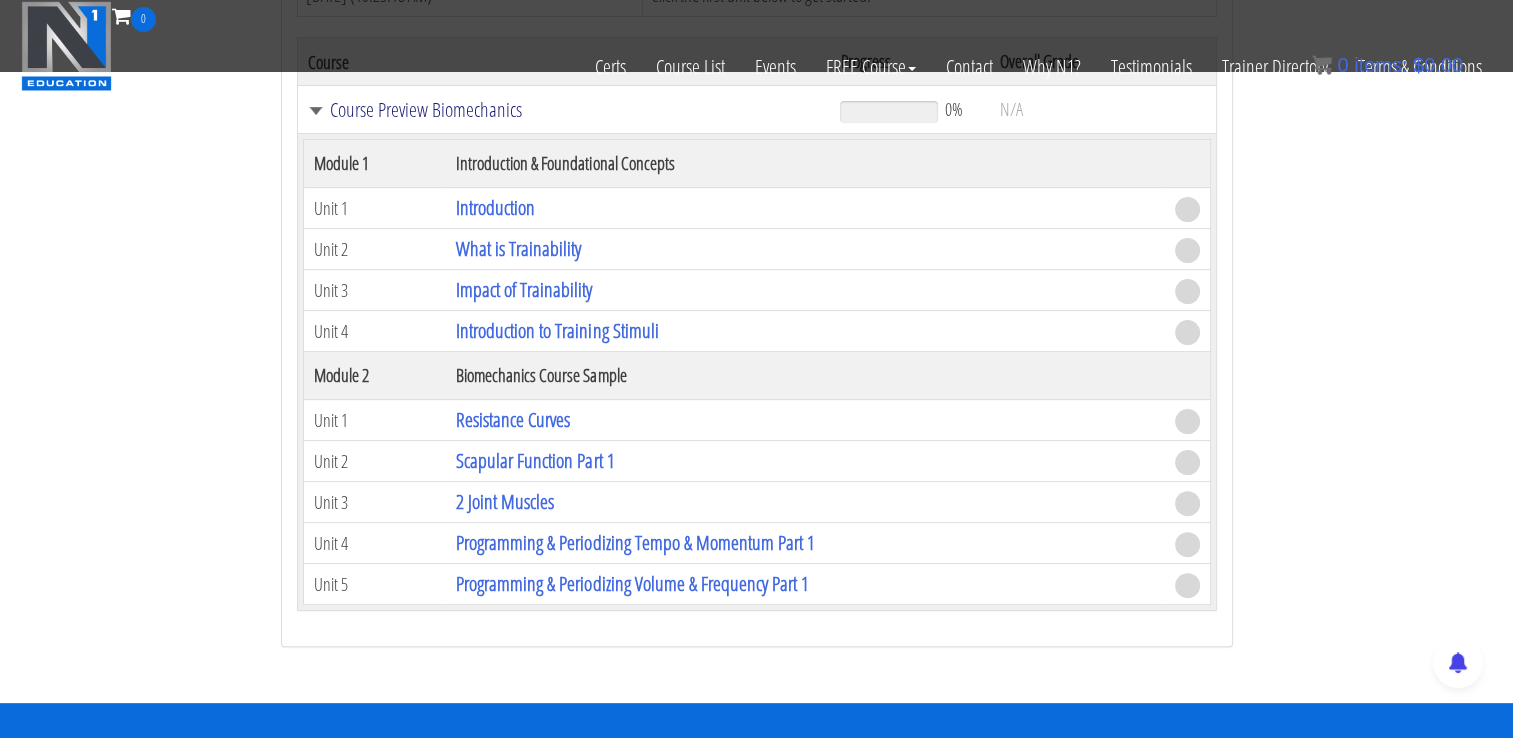 scroll, scrollTop: 418, scrollLeft: 0, axis: vertical 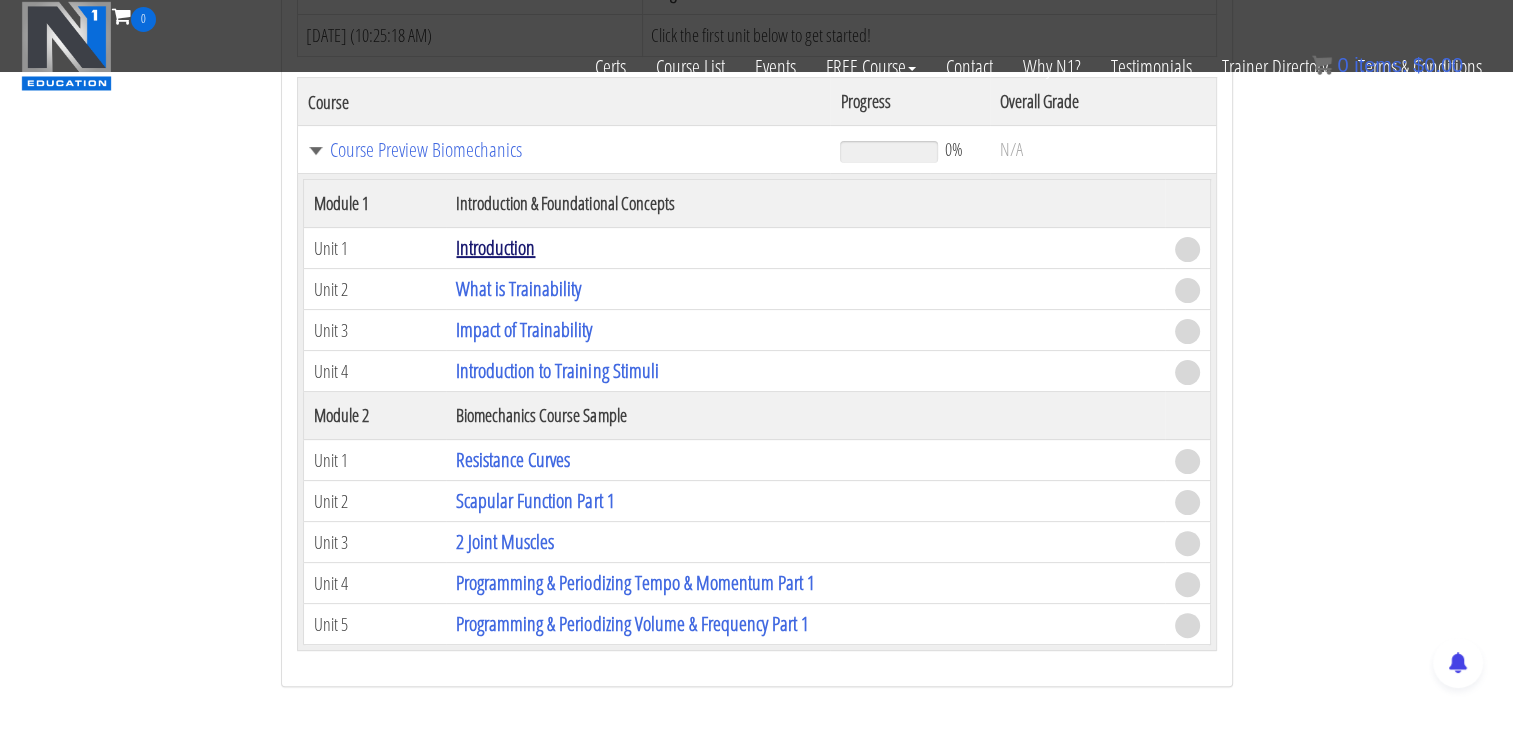 click on "Introduction" at bounding box center (495, 247) 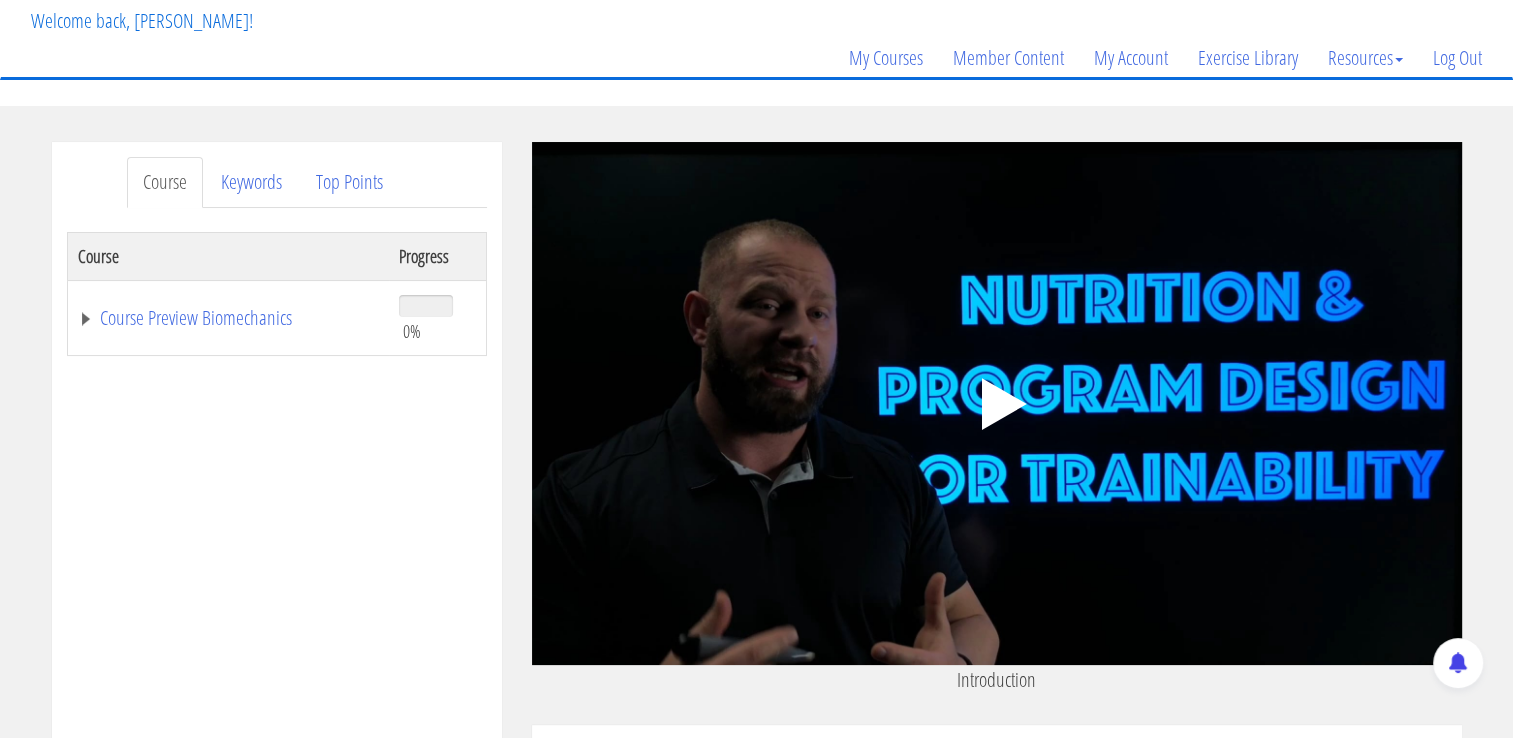 scroll, scrollTop: 140, scrollLeft: 0, axis: vertical 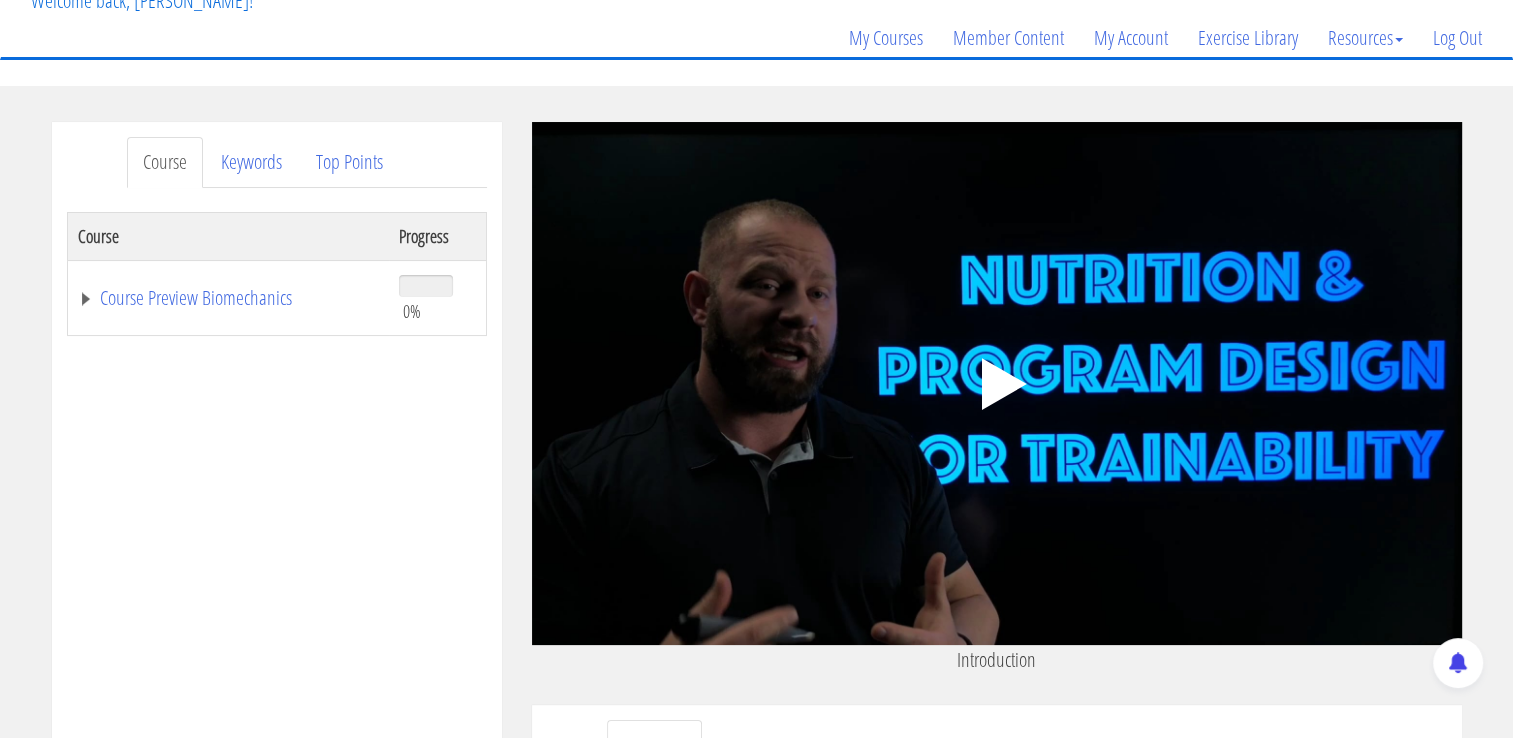 click 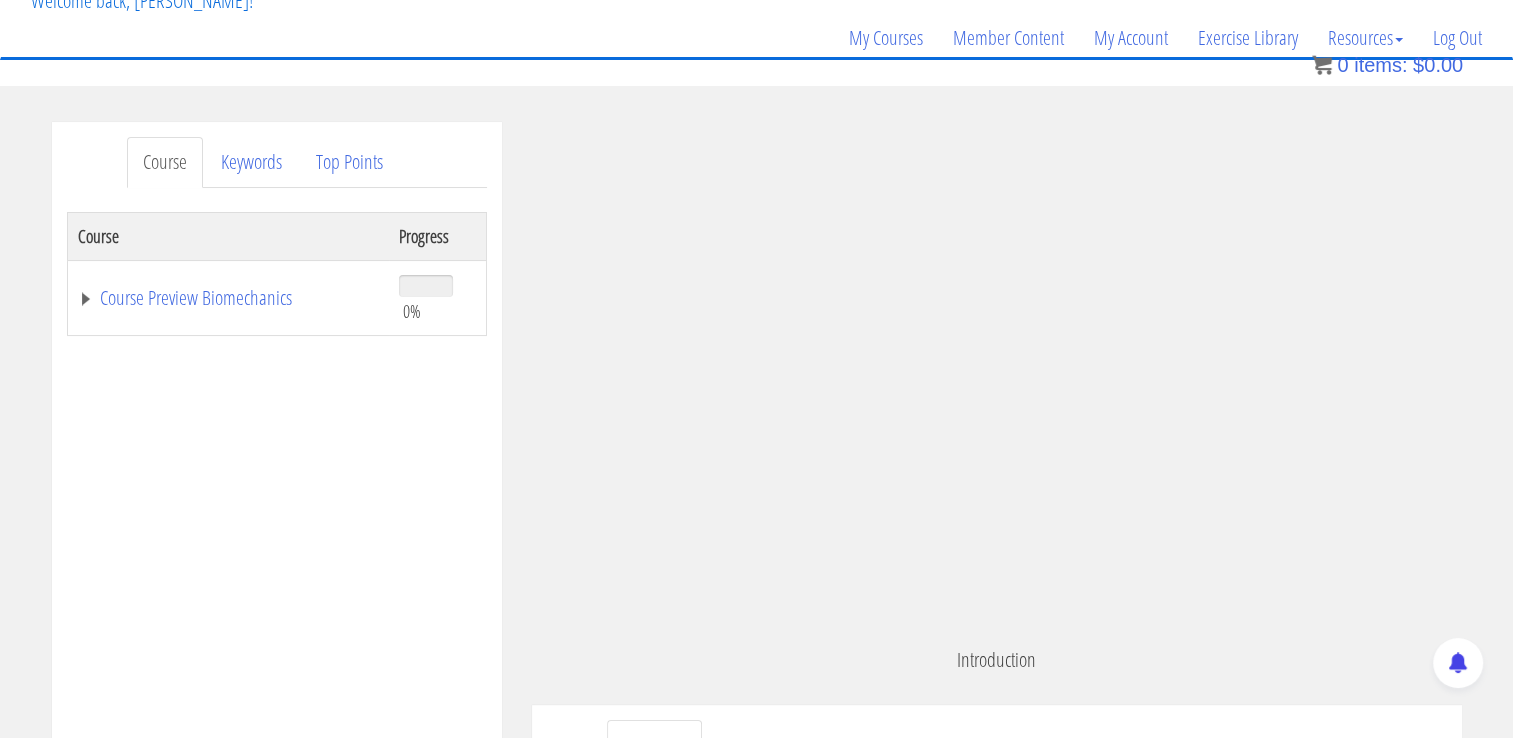scroll, scrollTop: 27, scrollLeft: 0, axis: vertical 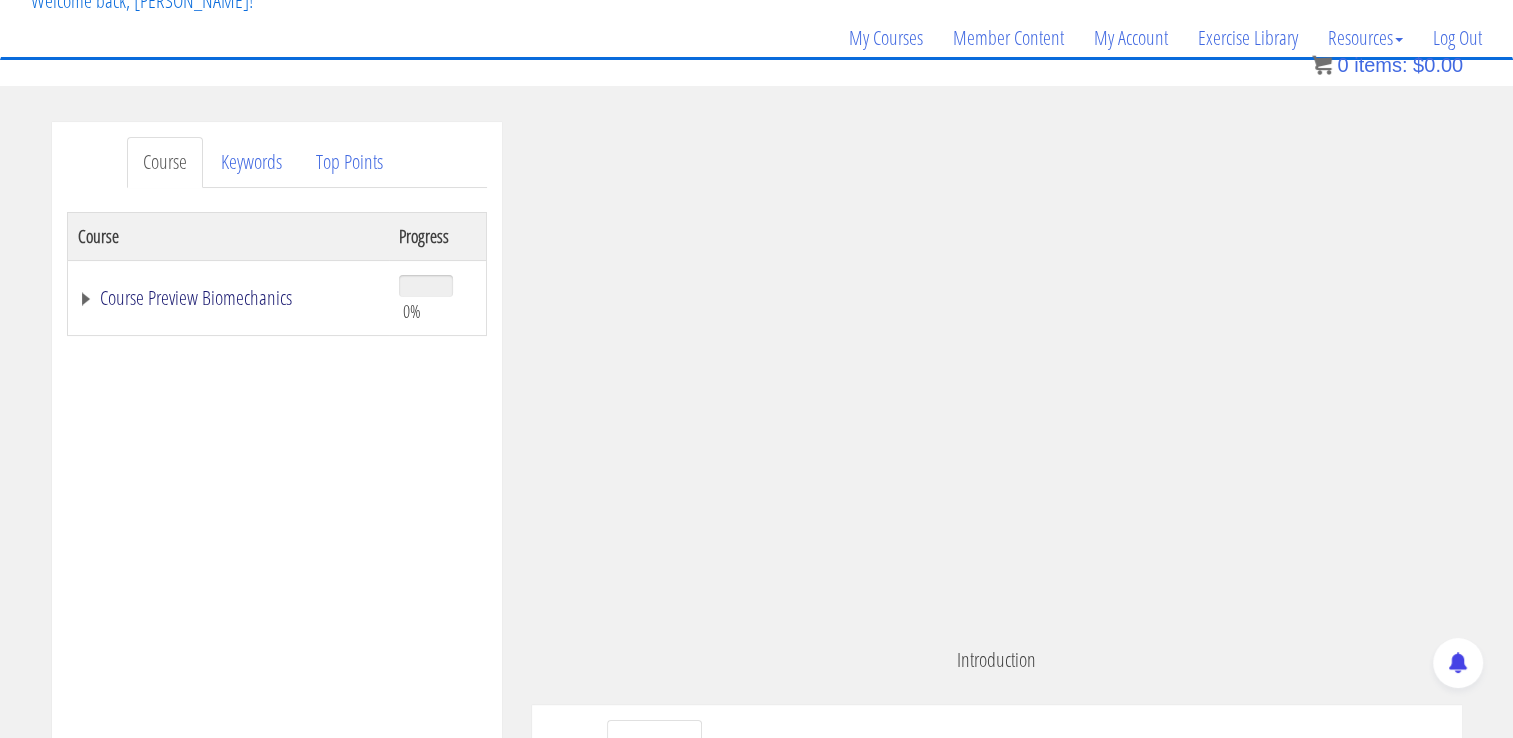 click on "Course Preview Biomechanics" at bounding box center [229, 298] 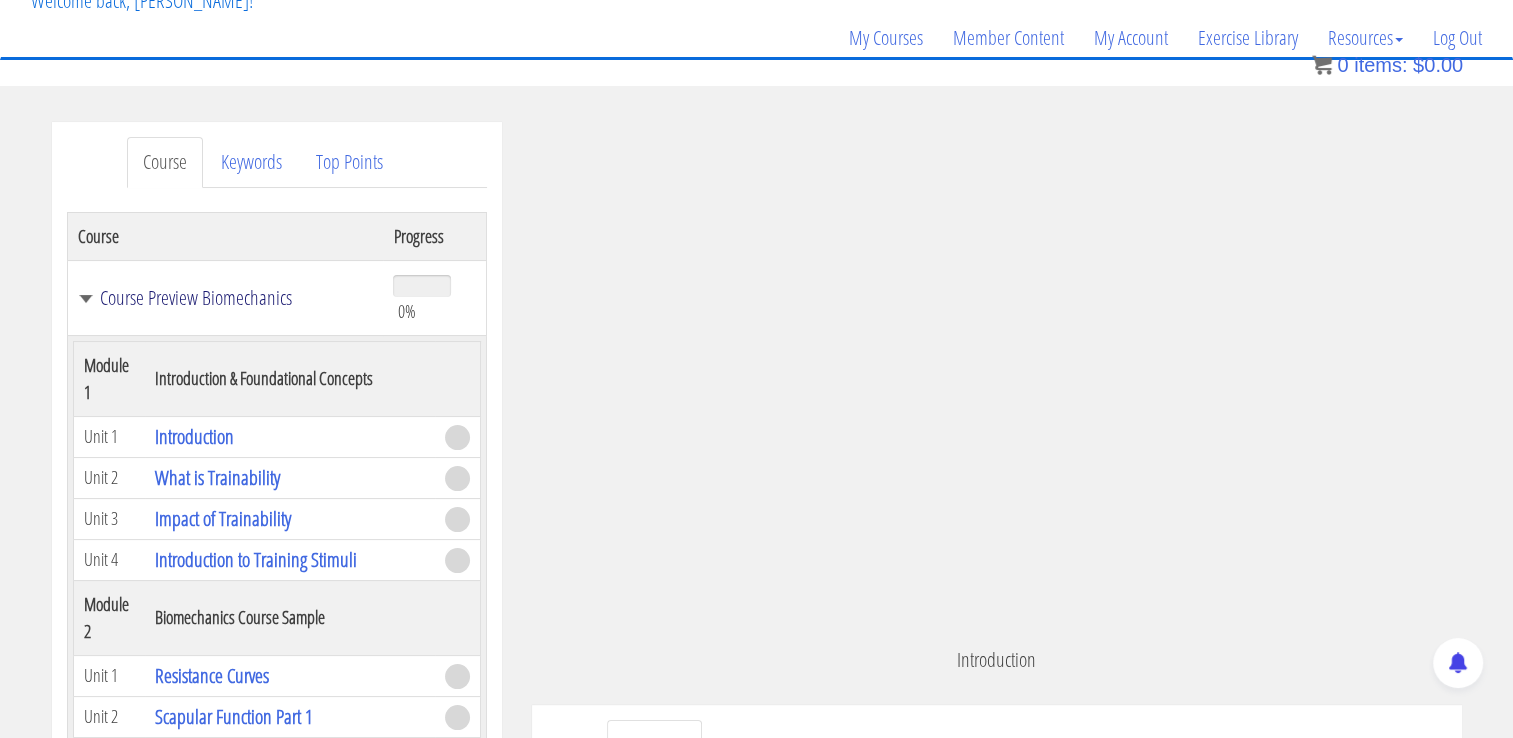 click on "Course Preview Biomechanics" at bounding box center (226, 298) 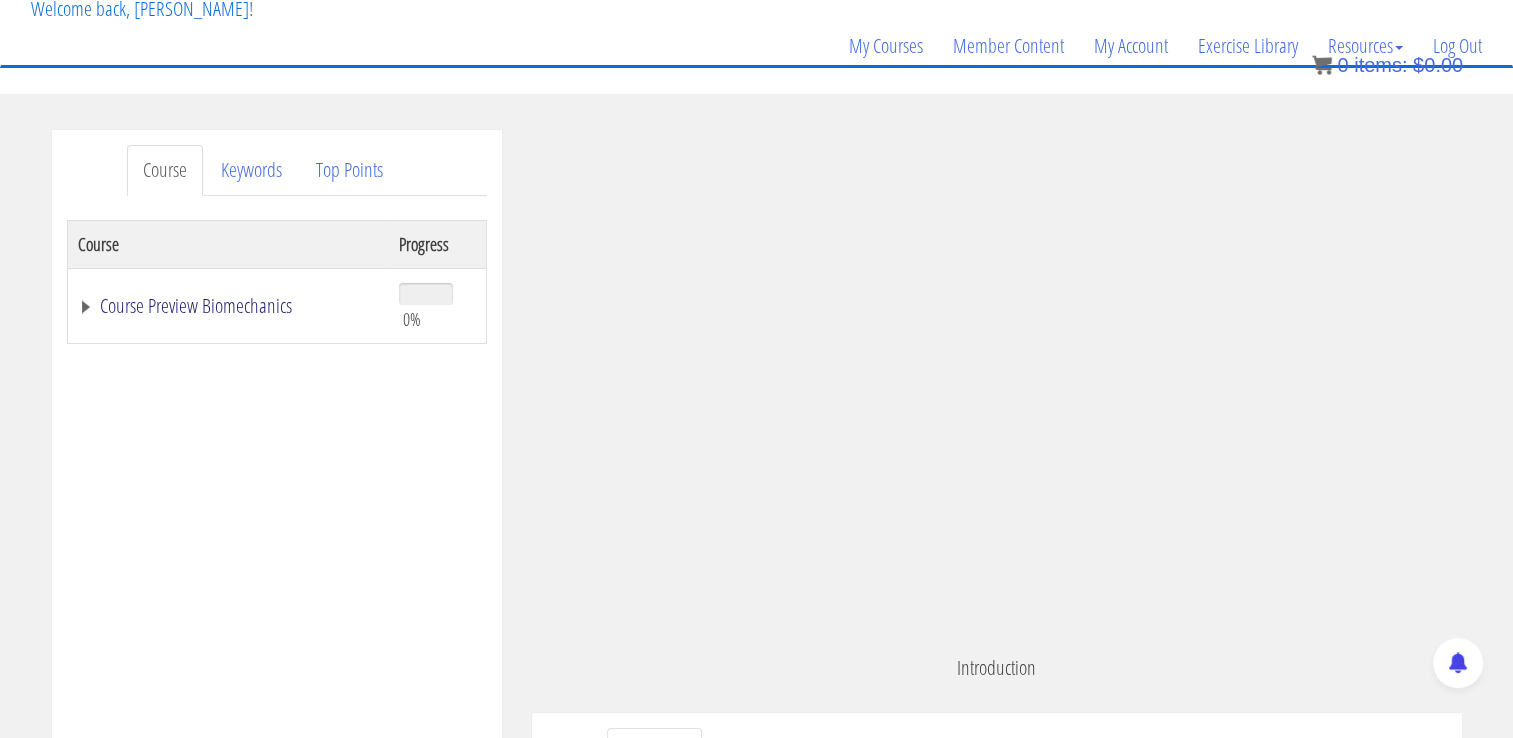 scroll, scrollTop: 134, scrollLeft: 0, axis: vertical 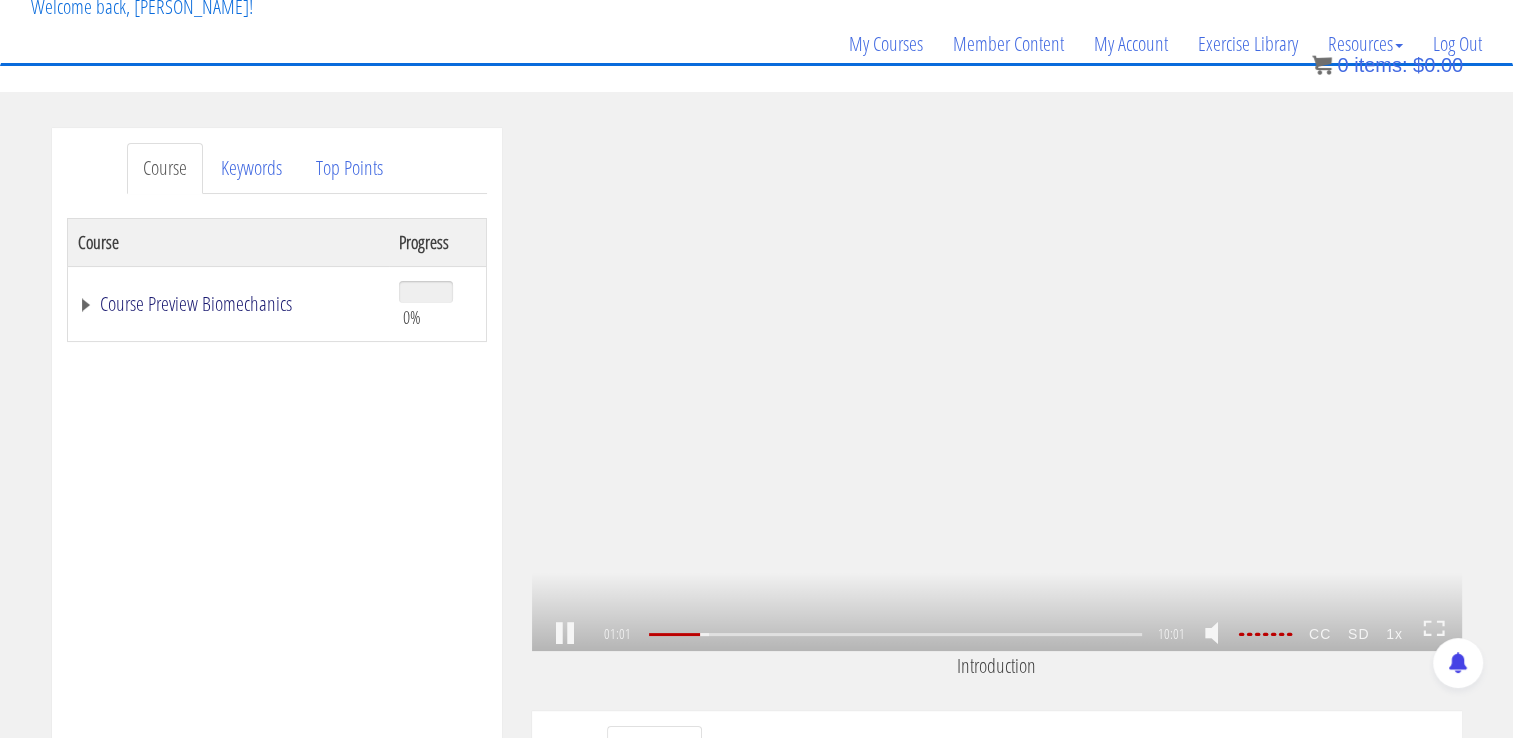 click at bounding box center [1264, 634] 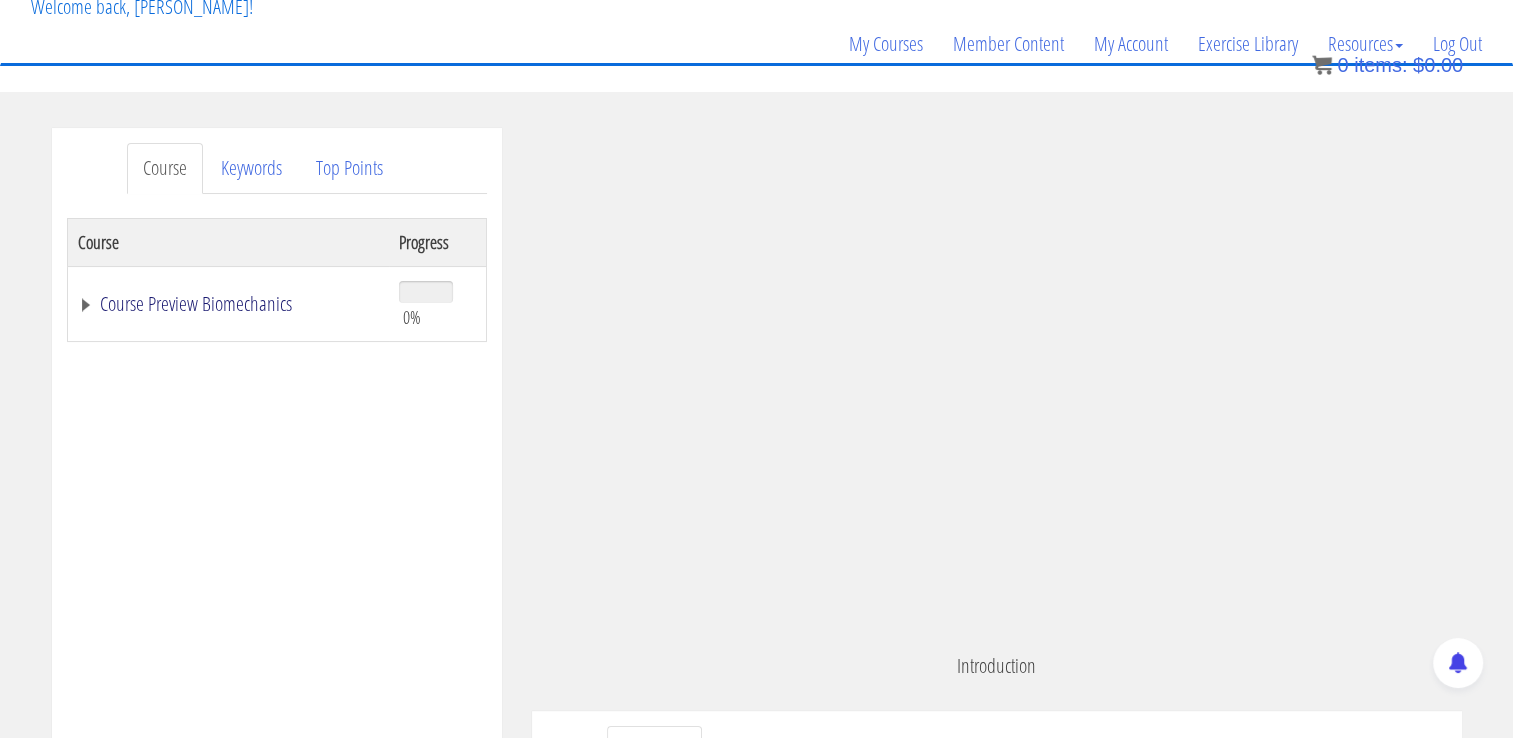 scroll, scrollTop: 181, scrollLeft: 0, axis: vertical 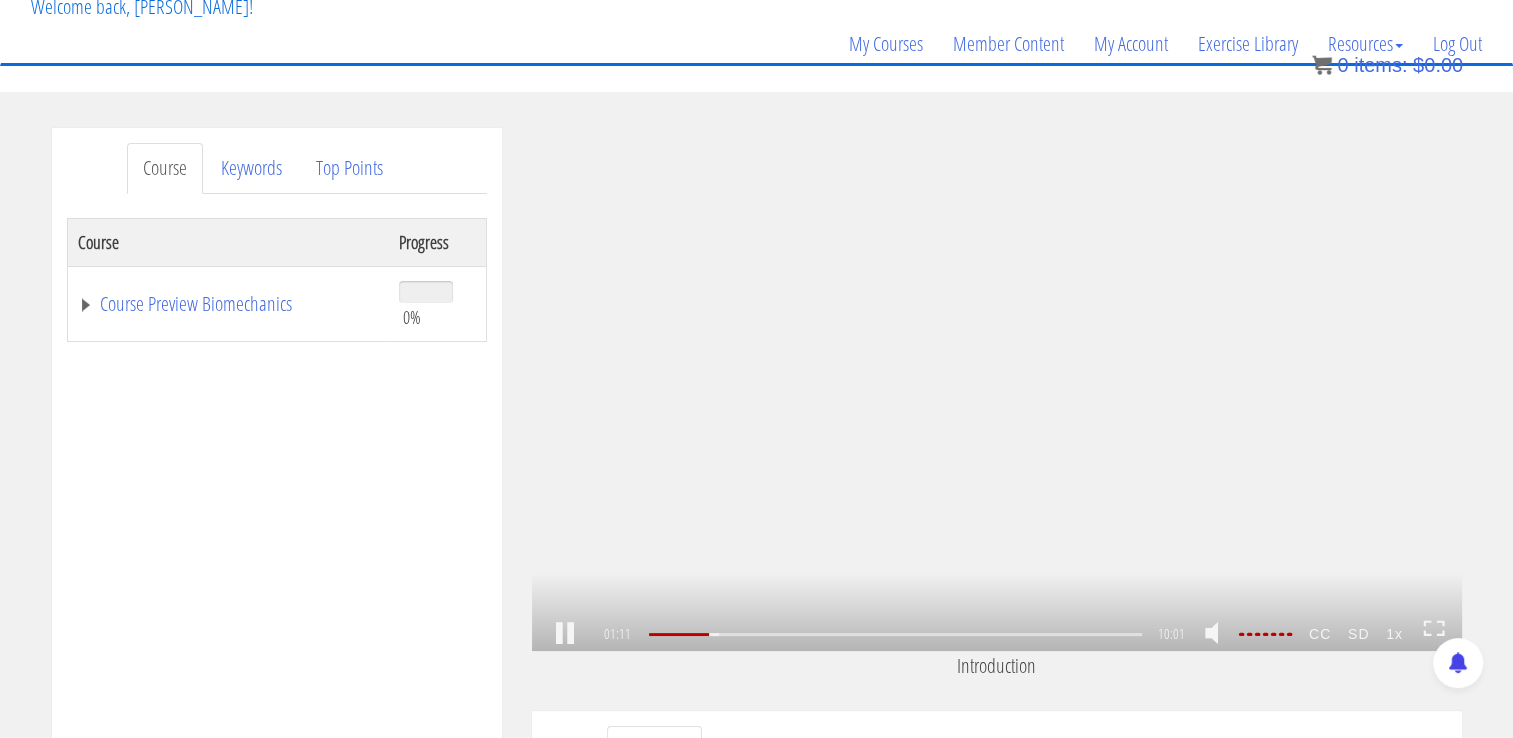 click 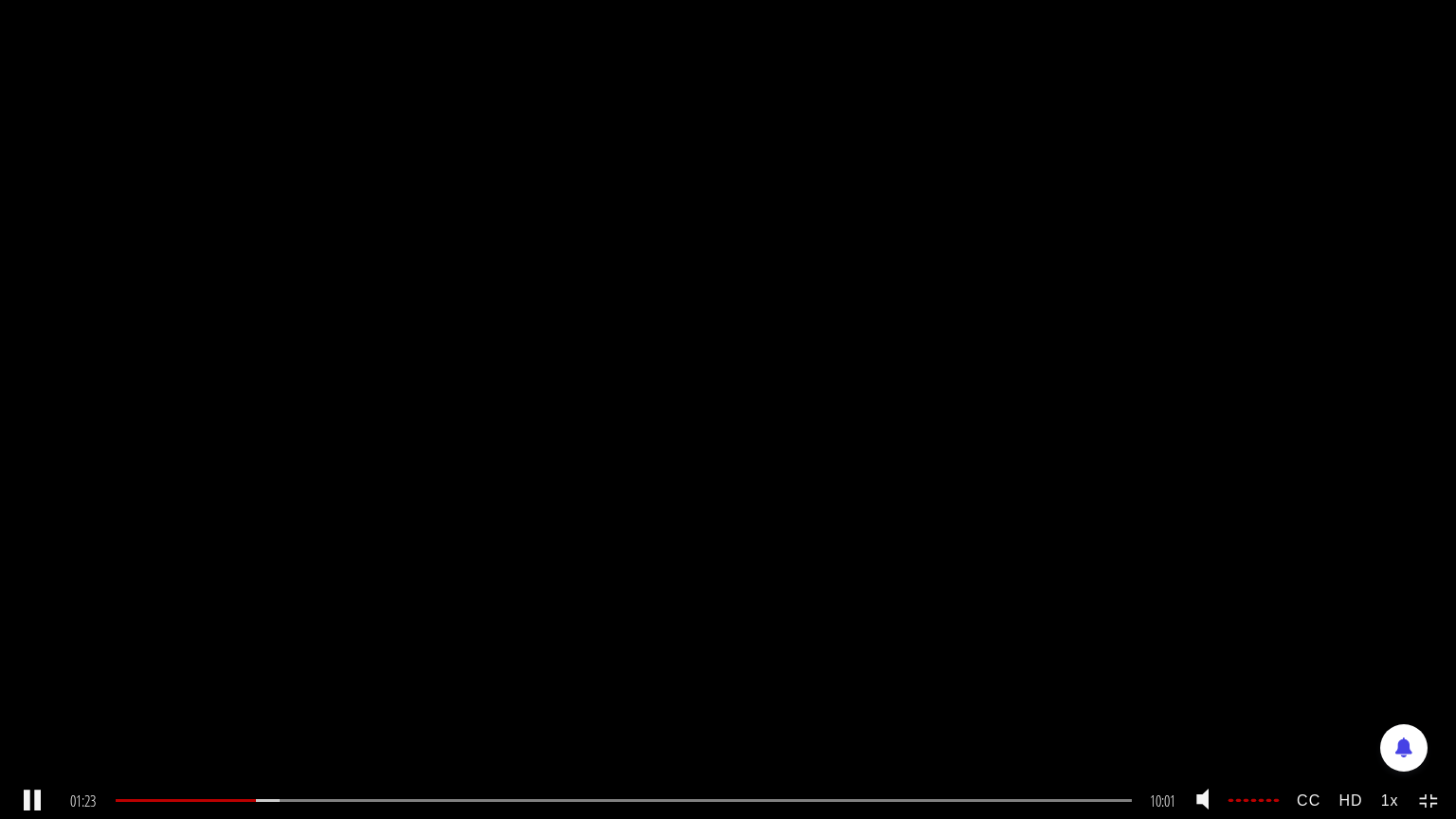 click 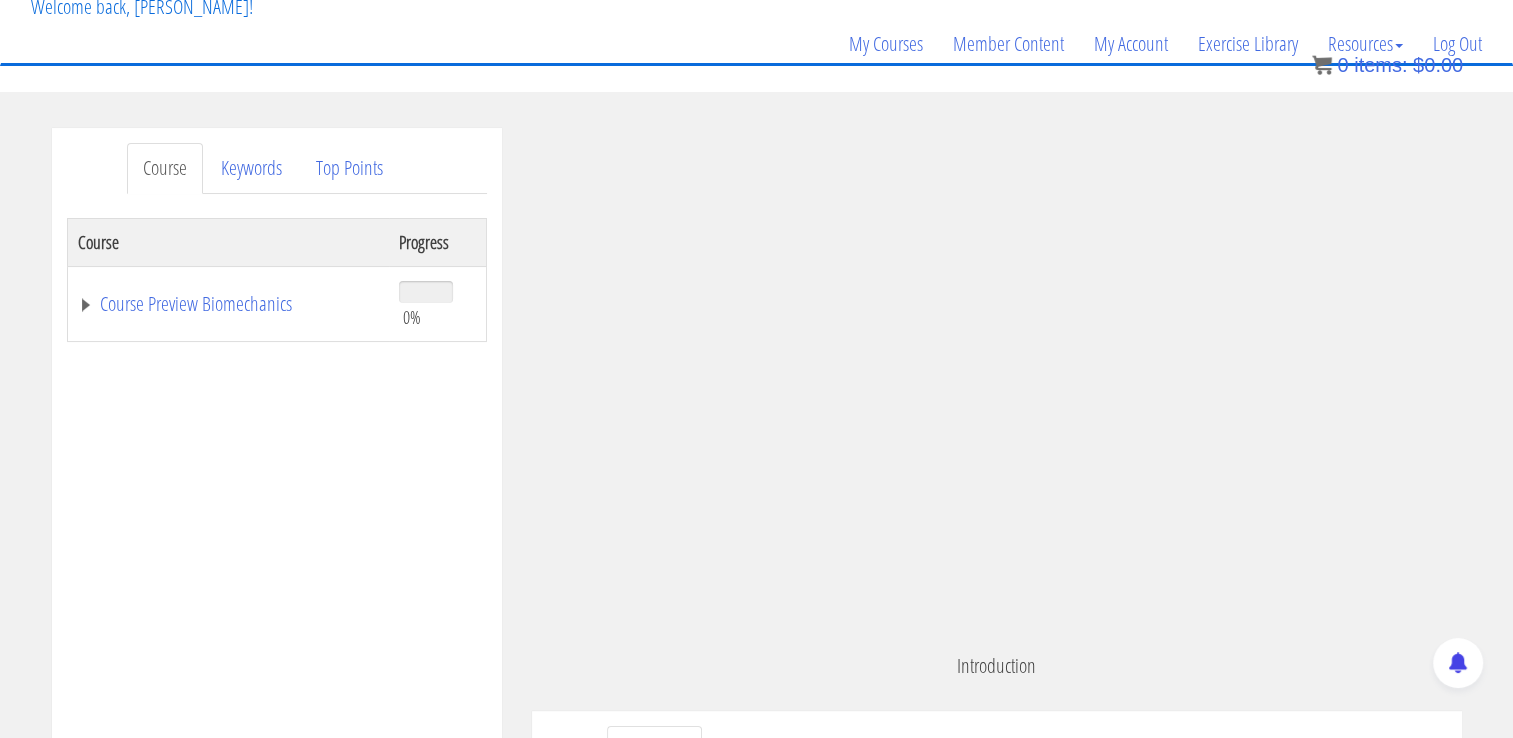 scroll, scrollTop: 243, scrollLeft: 0, axis: vertical 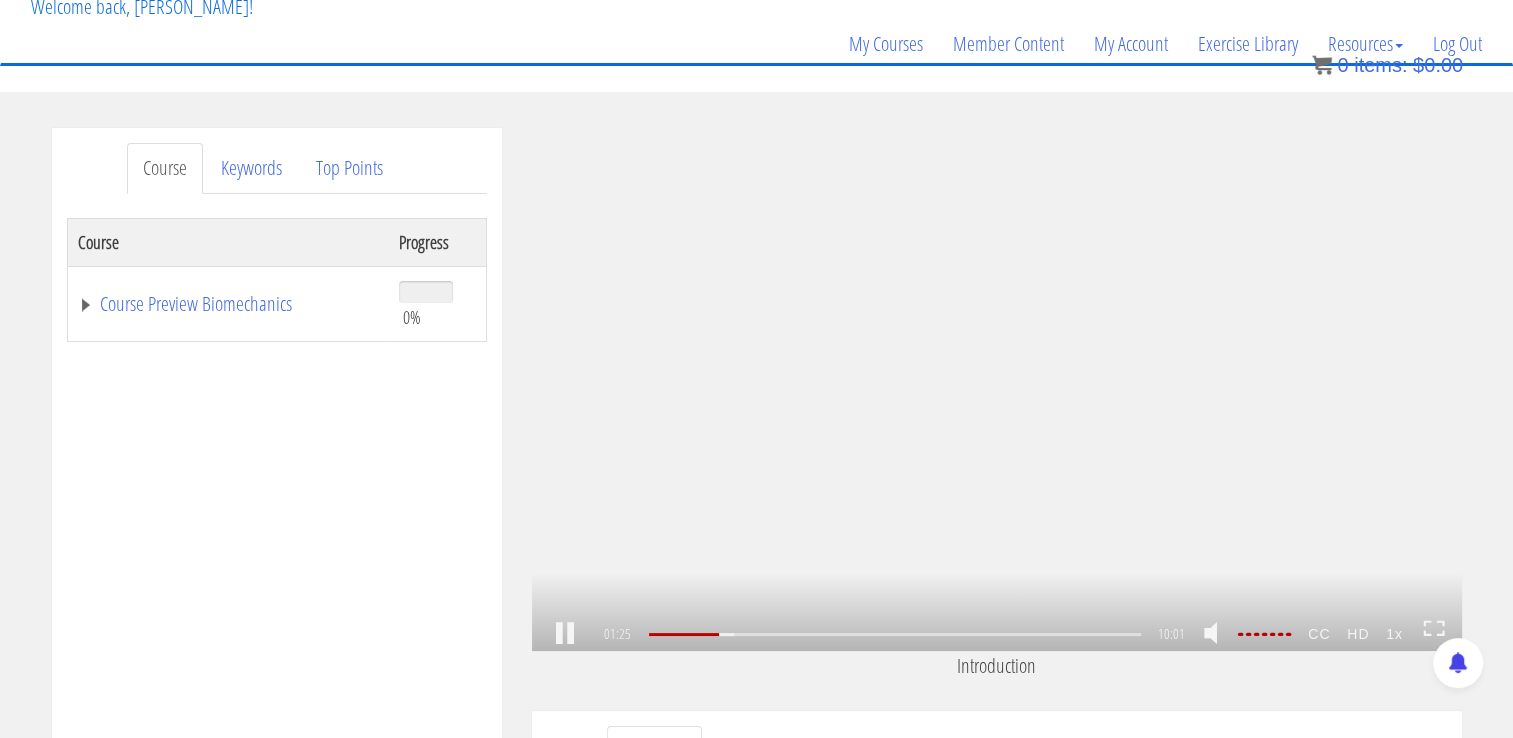 click 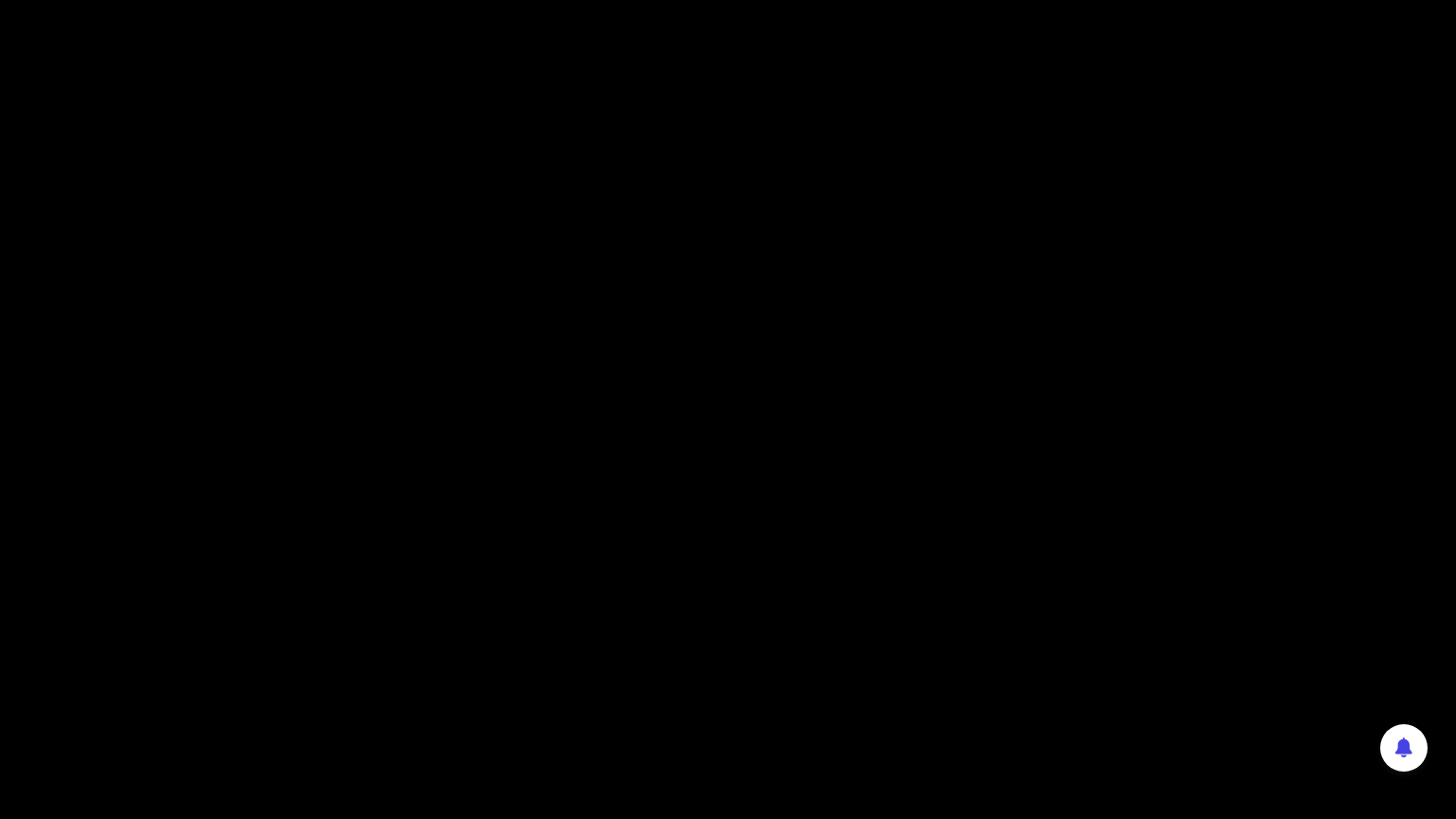 click on ".a{fill:#000;opacity:0.65;}.b{fill:#fff;opacity:1.0;}
.fp-color-play{opacity:0.65;}.controlbutton{fill:#fff;}
.fp-color-play{opacity:0.65;}.controlbutton{fill:#fff;}
.controlbuttonbg{opacity:0.65;}.controlbutton{fill:#fff;}
.fp-color-play{opacity:0.65;}.rect{fill:#fff;}
.fp-color-play{opacity:0.65;}.rect{fill:#fff;}
.fp-color-play{opacity:0.65;}.rect{fill:#fff;}
.fp-color-play{opacity:0.65;}.rect{fill:#fff;}
01:26                                                                        10:01              08:35                                                                                                                                                                                 CC HD" at bounding box center [728, 410] 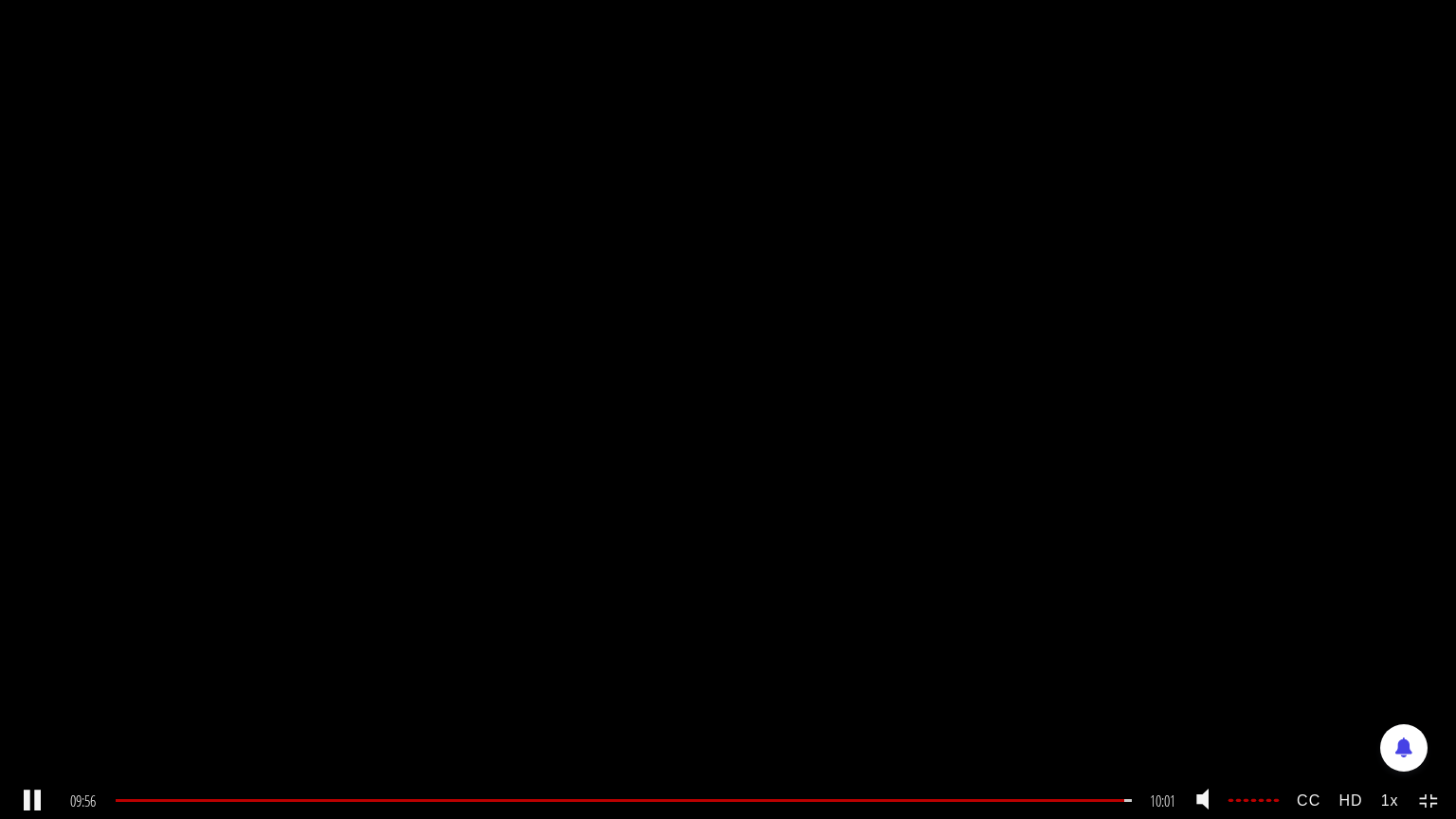click 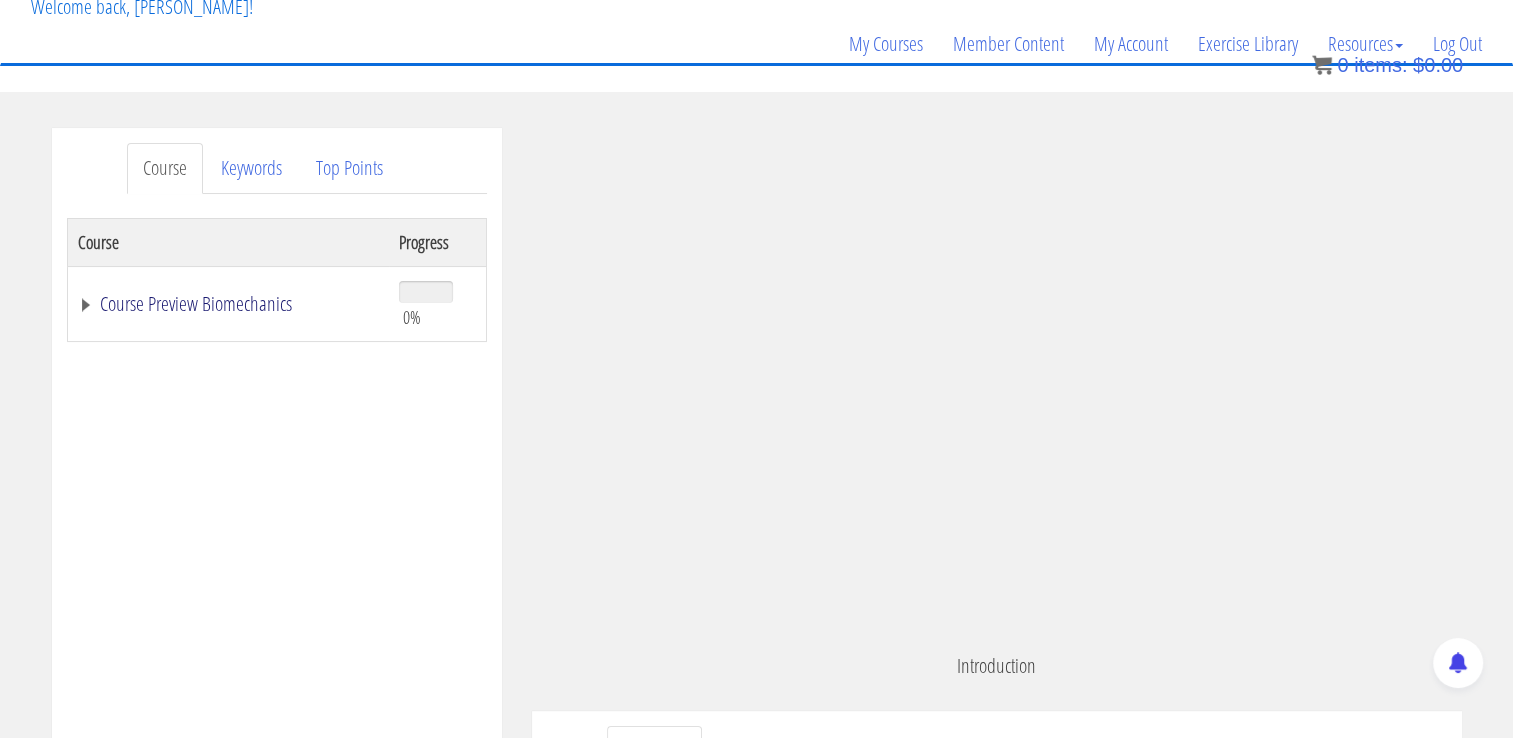 click on "Course Preview Biomechanics" at bounding box center (229, 304) 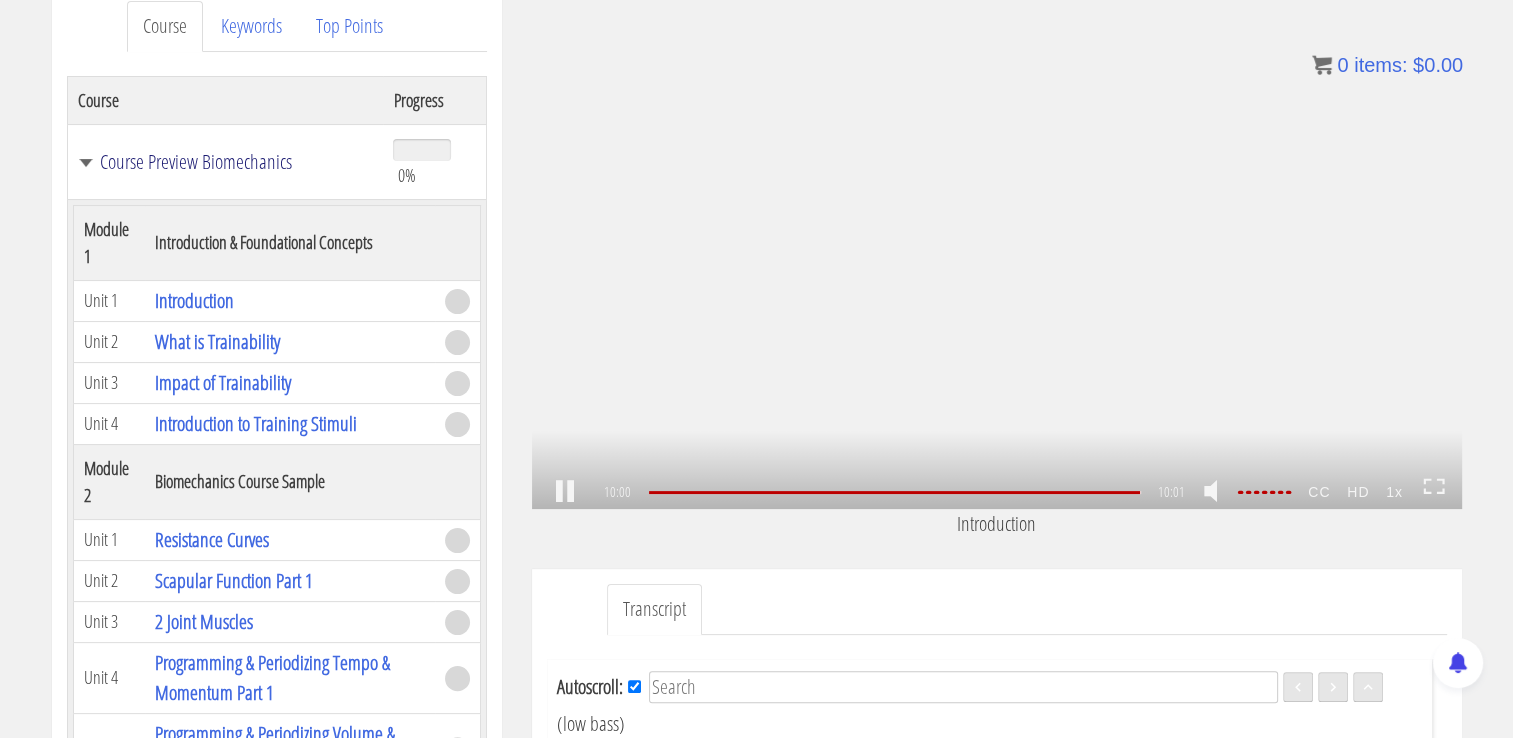 scroll, scrollTop: 278, scrollLeft: 0, axis: vertical 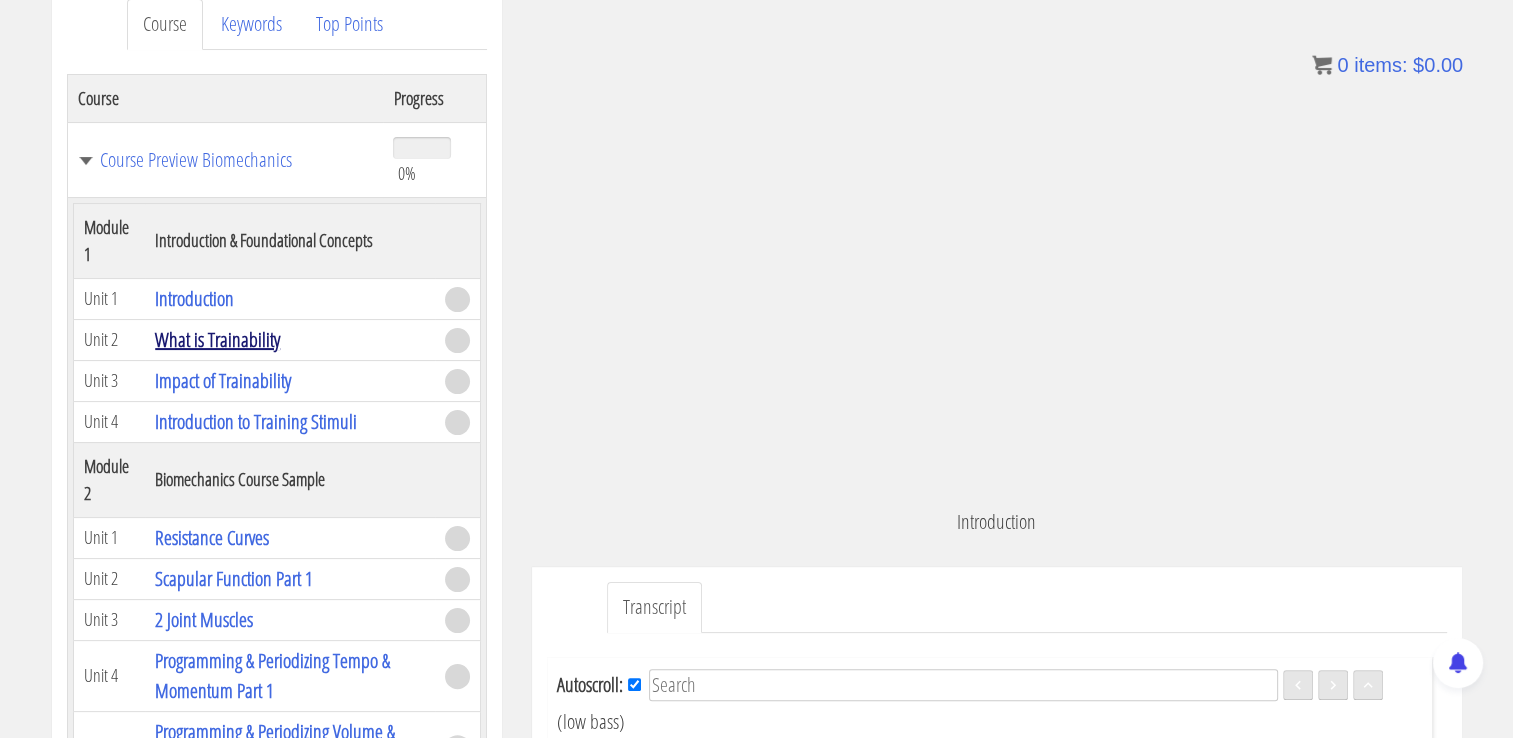 click on "What is Trainability" at bounding box center [217, 339] 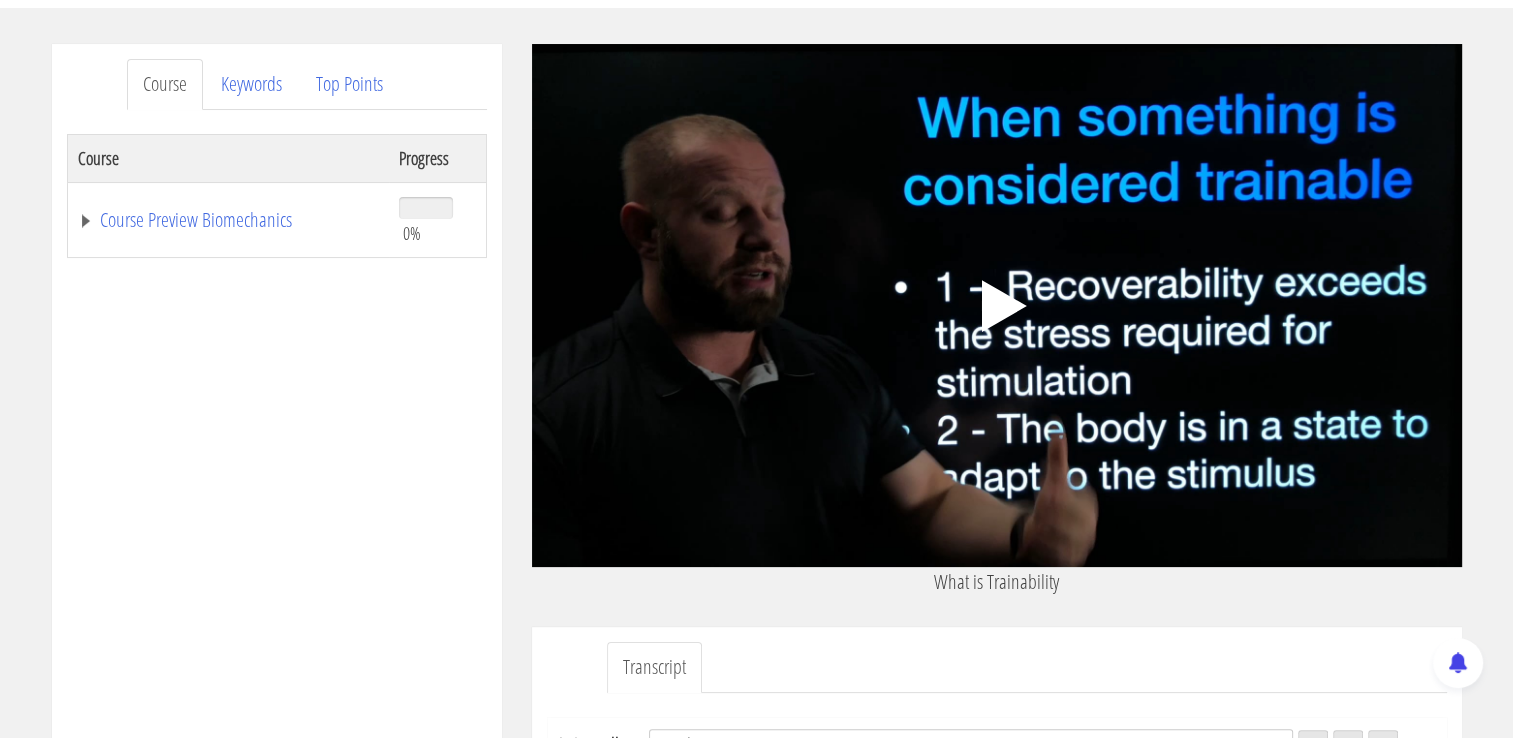 scroll, scrollTop: 220, scrollLeft: 0, axis: vertical 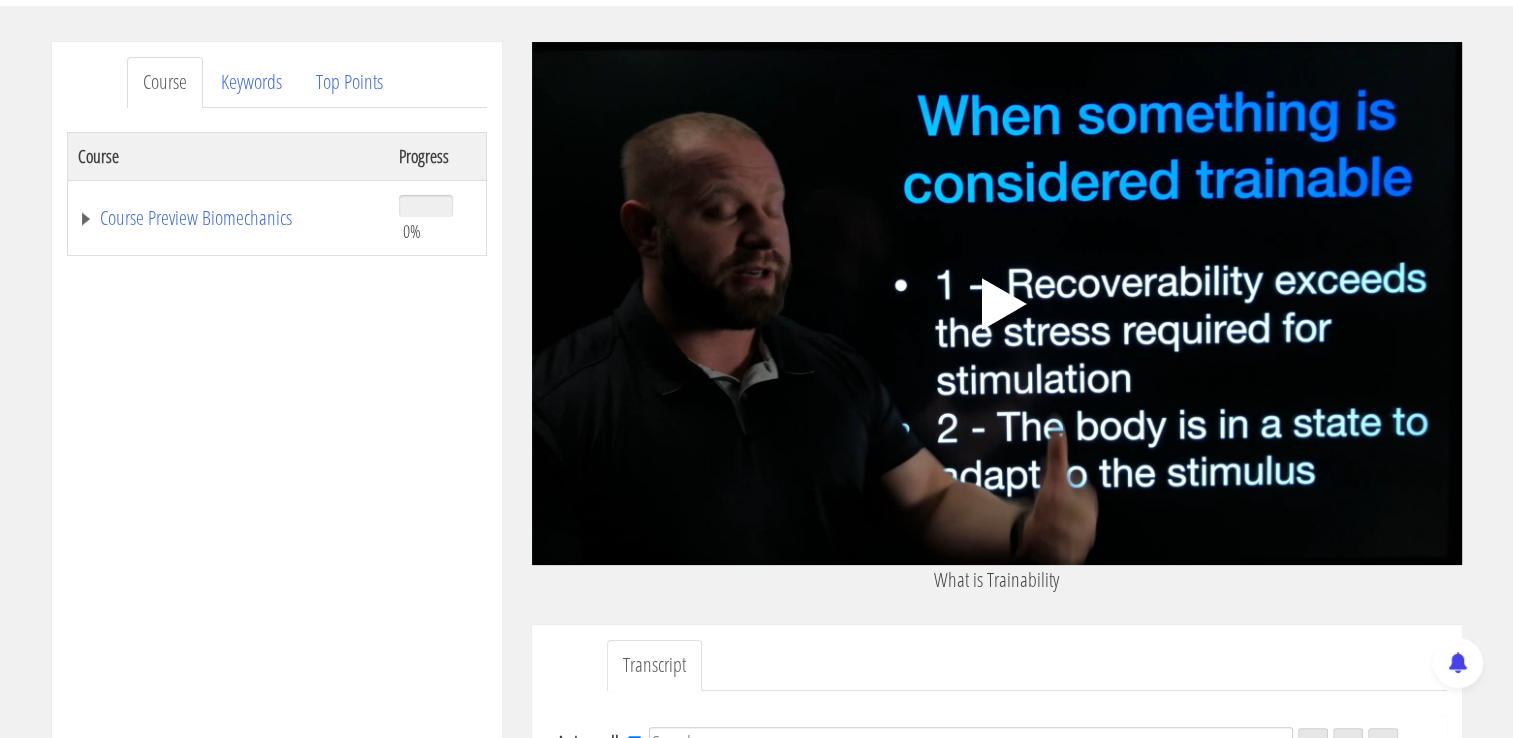 click 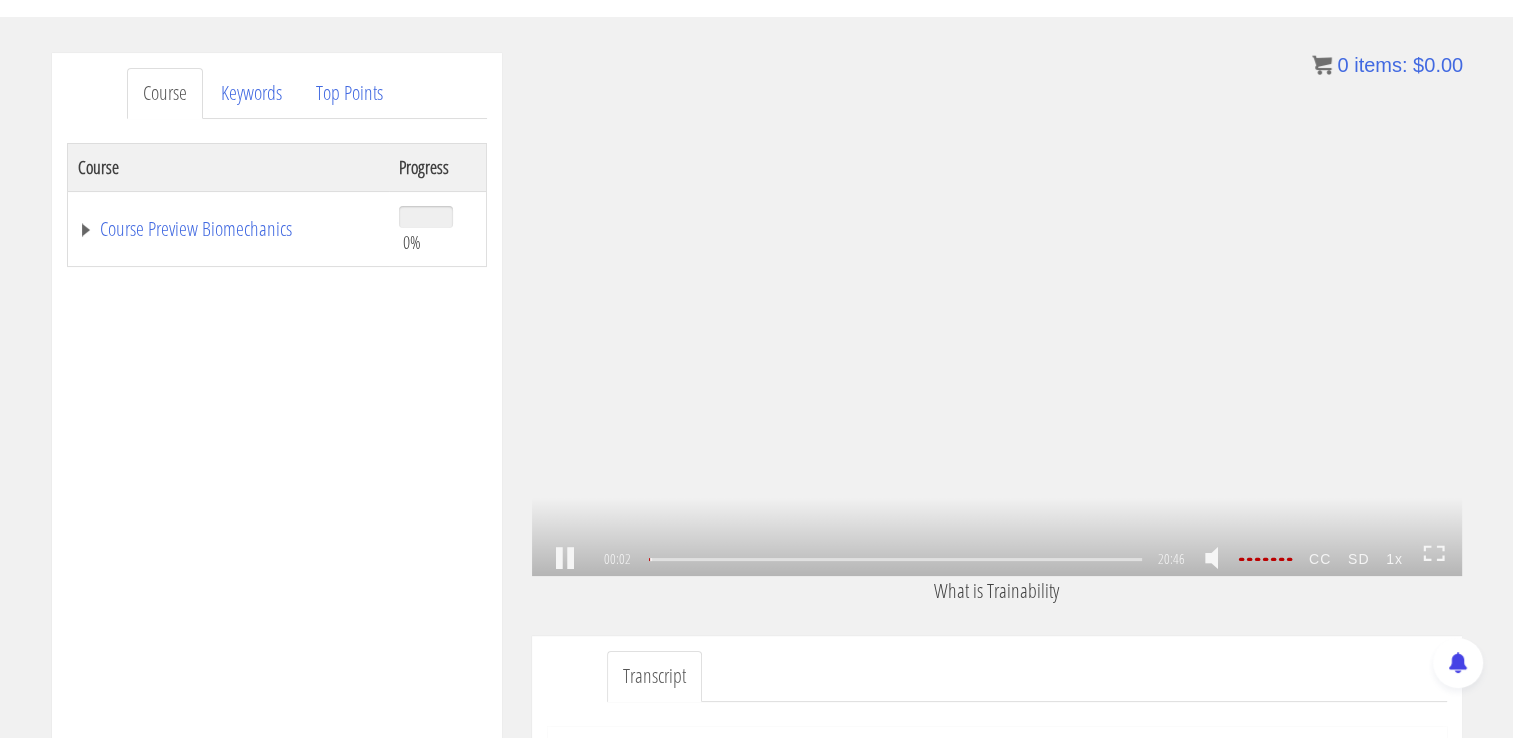 scroll, scrollTop: 172, scrollLeft: 0, axis: vertical 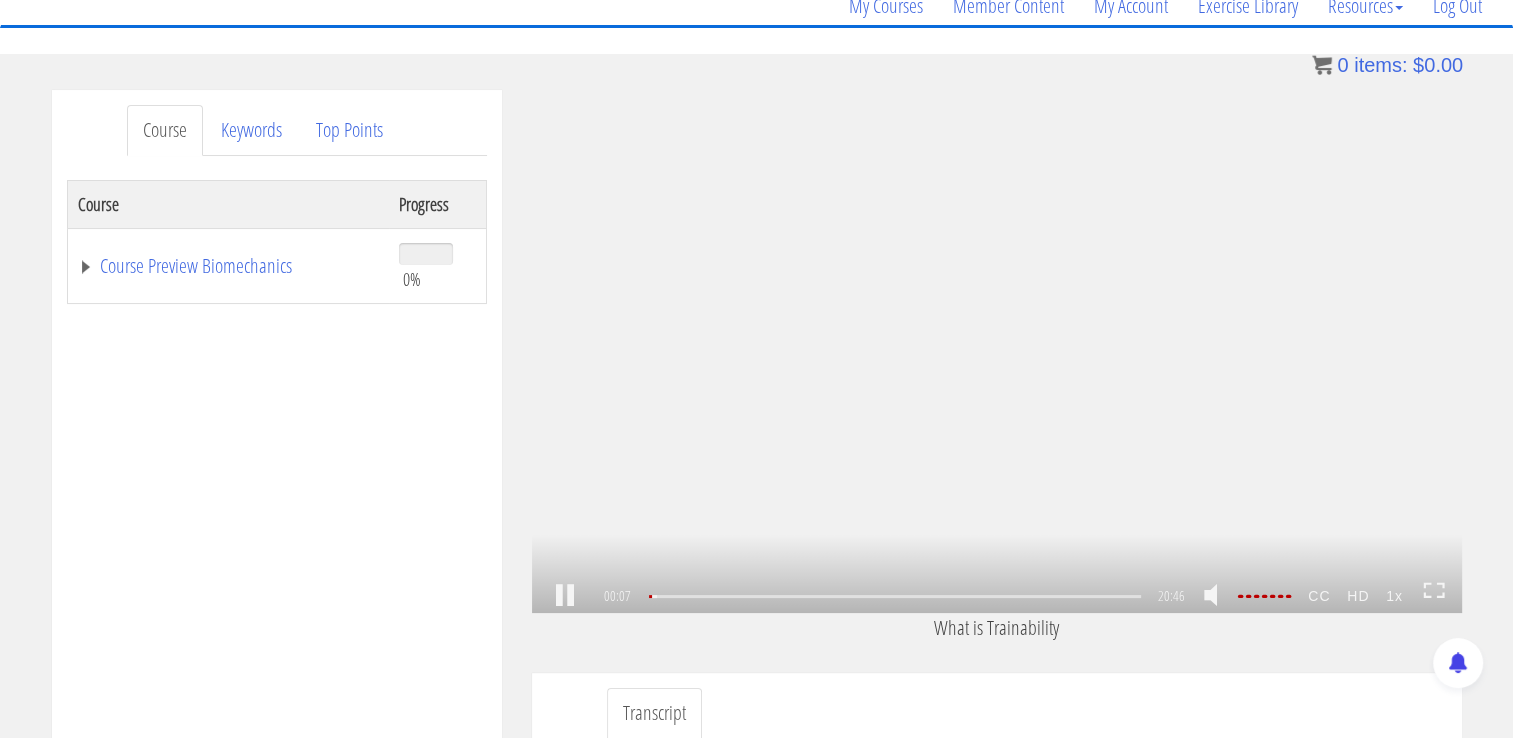 click 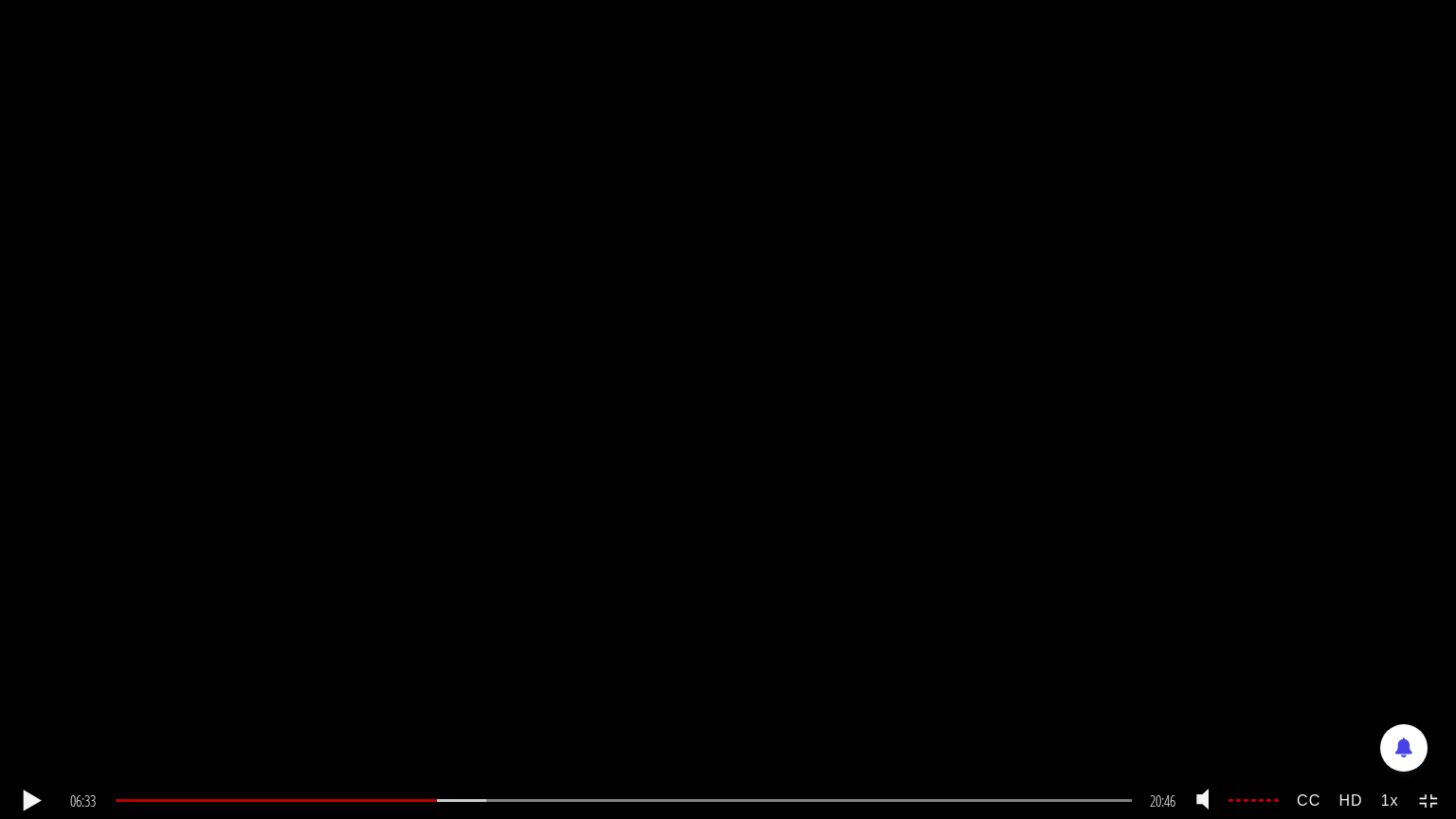 click 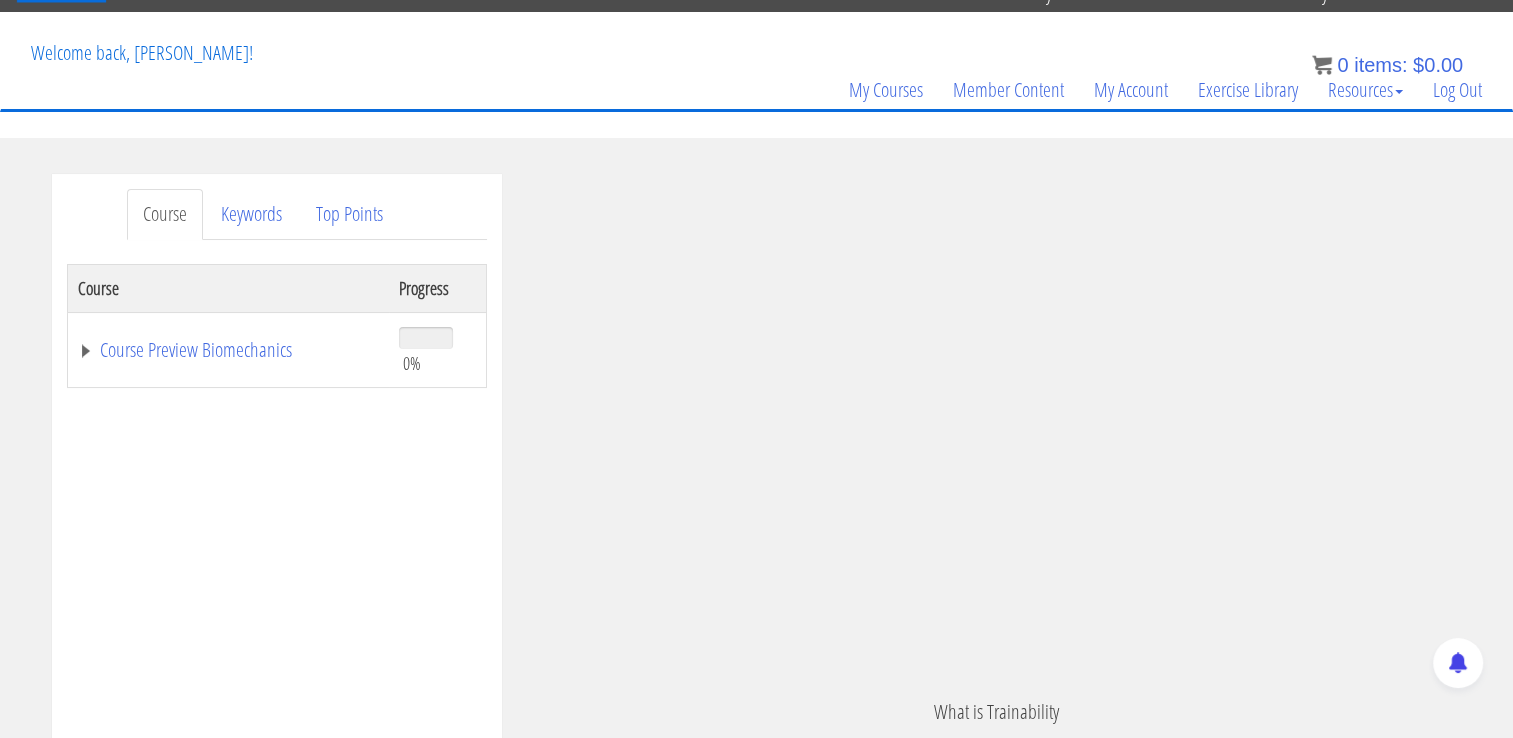 scroll, scrollTop: 62, scrollLeft: 0, axis: vertical 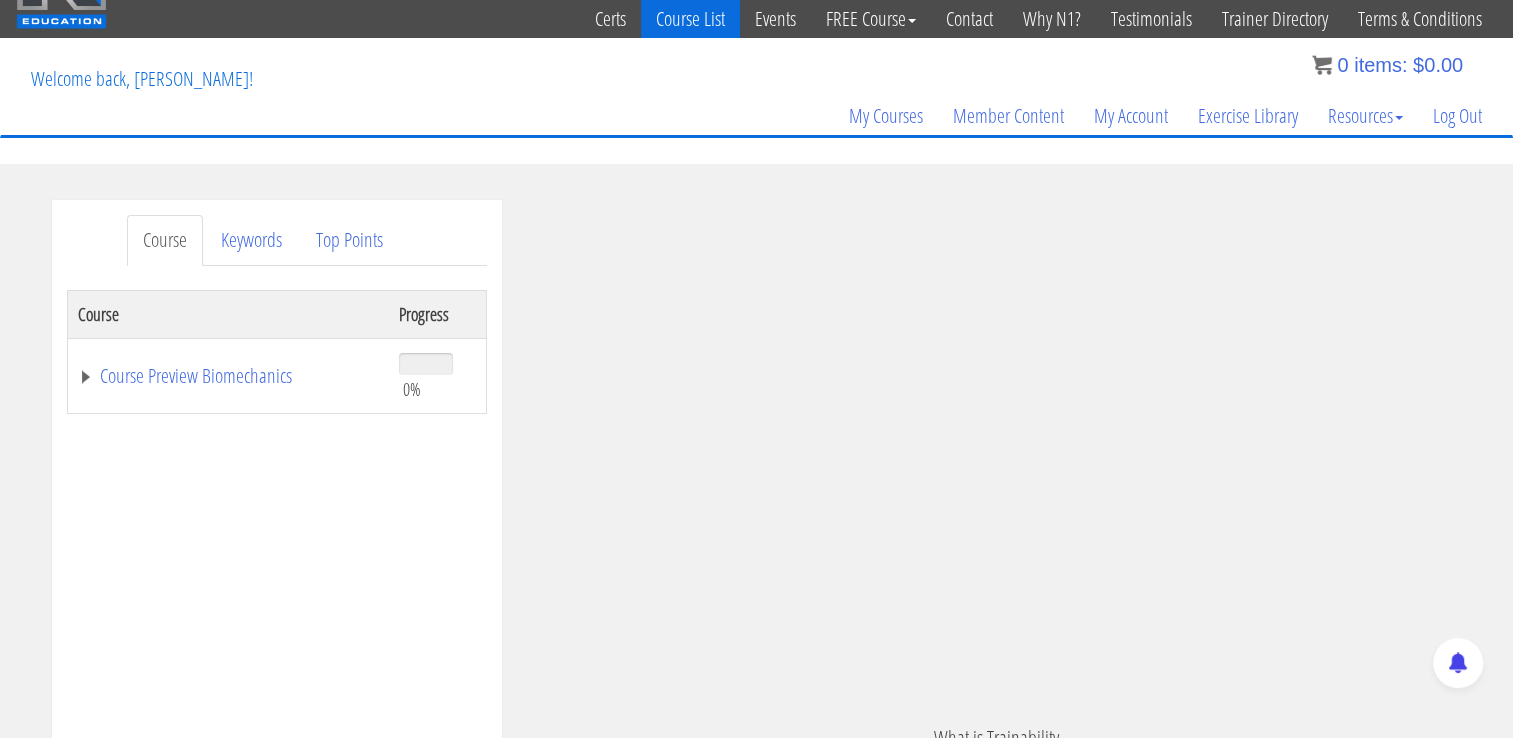 click on "Course List" at bounding box center (690, 19) 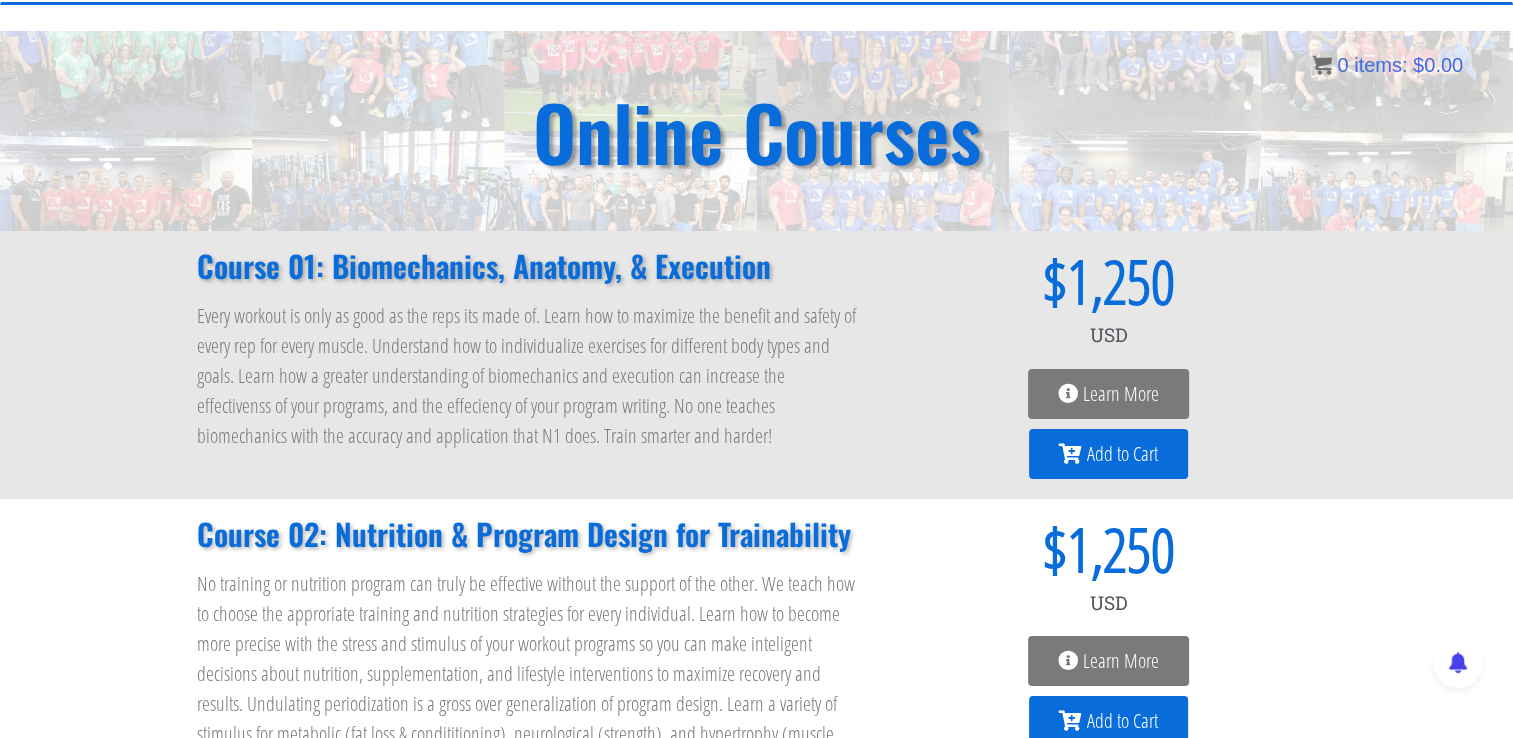 scroll, scrollTop: 0, scrollLeft: 0, axis: both 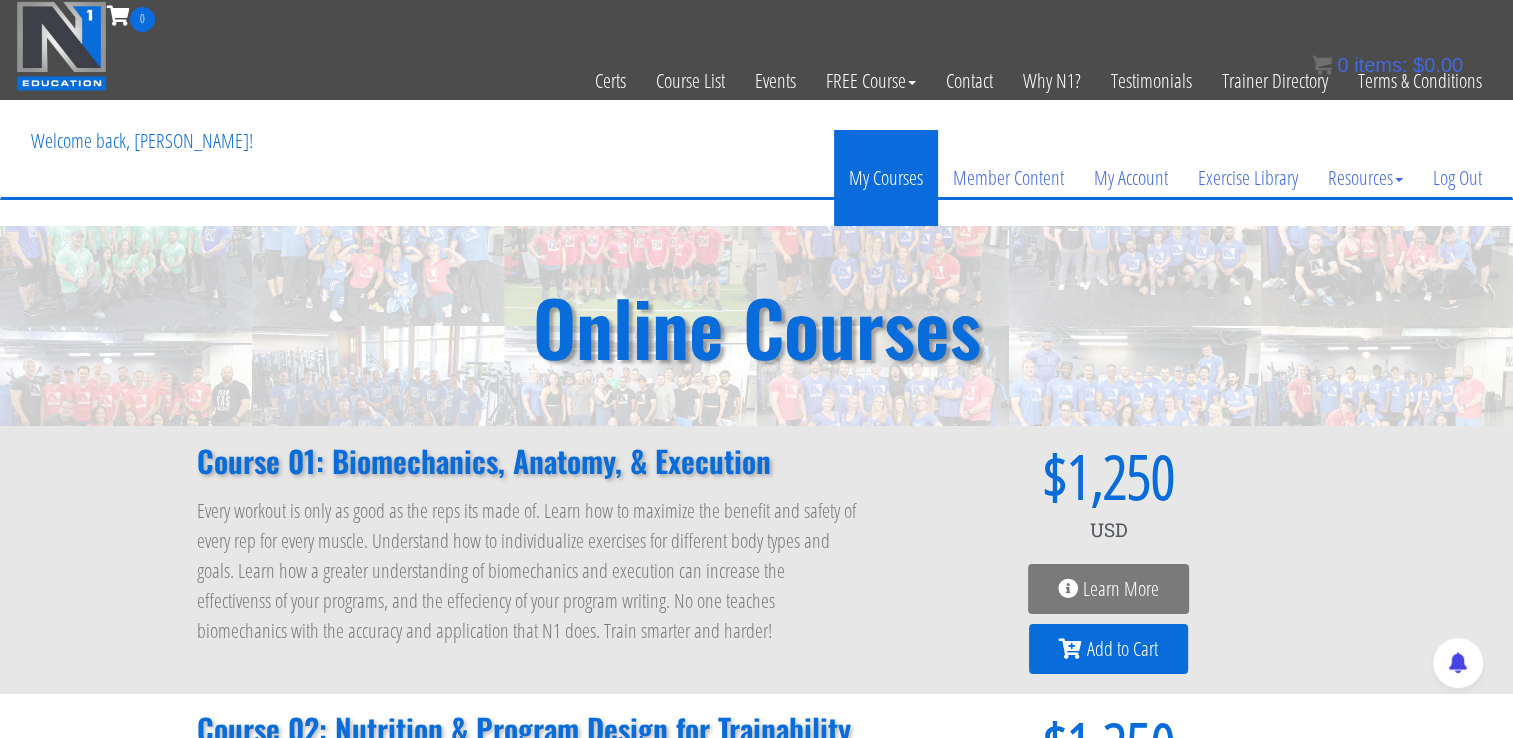 click on "My Courses" at bounding box center (886, 178) 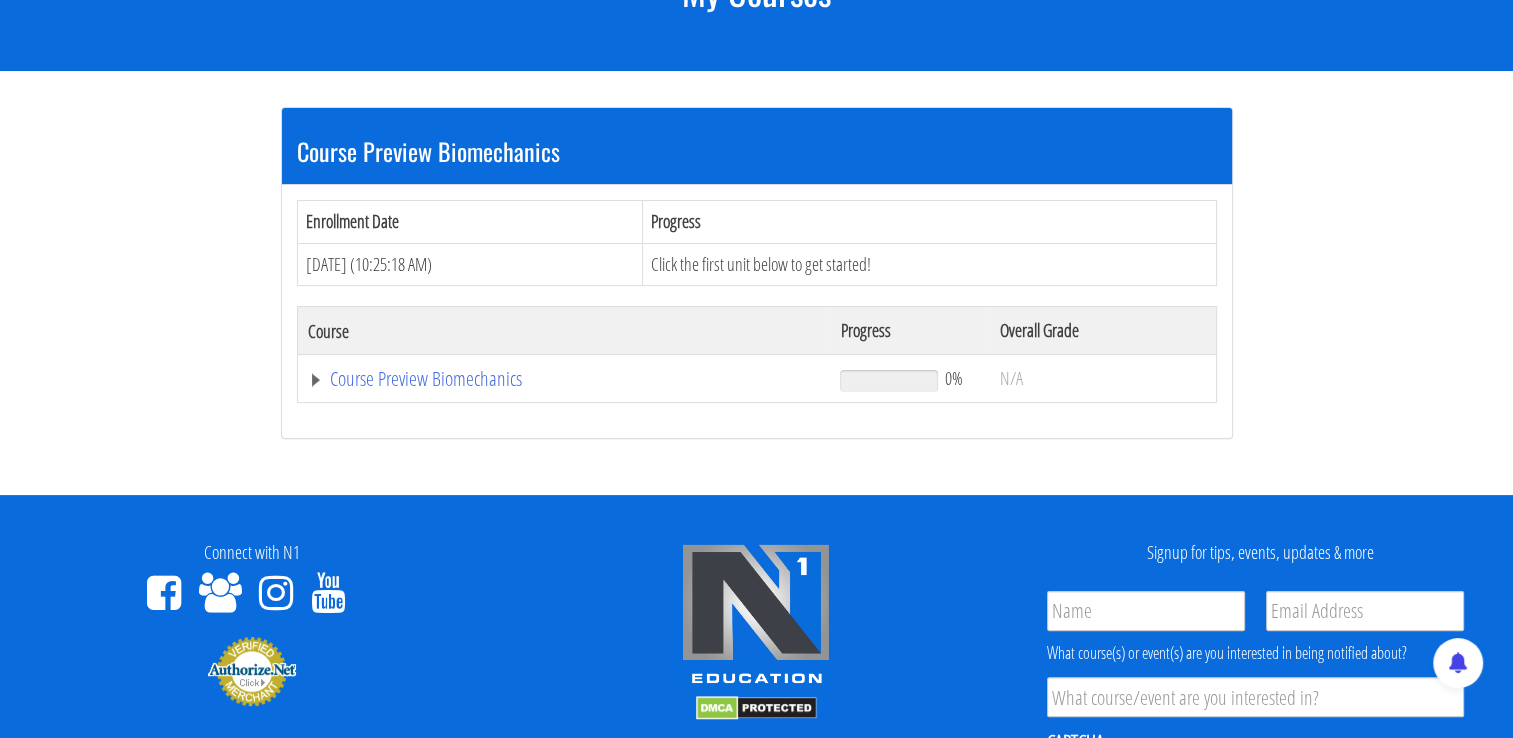 scroll, scrollTop: 320, scrollLeft: 0, axis: vertical 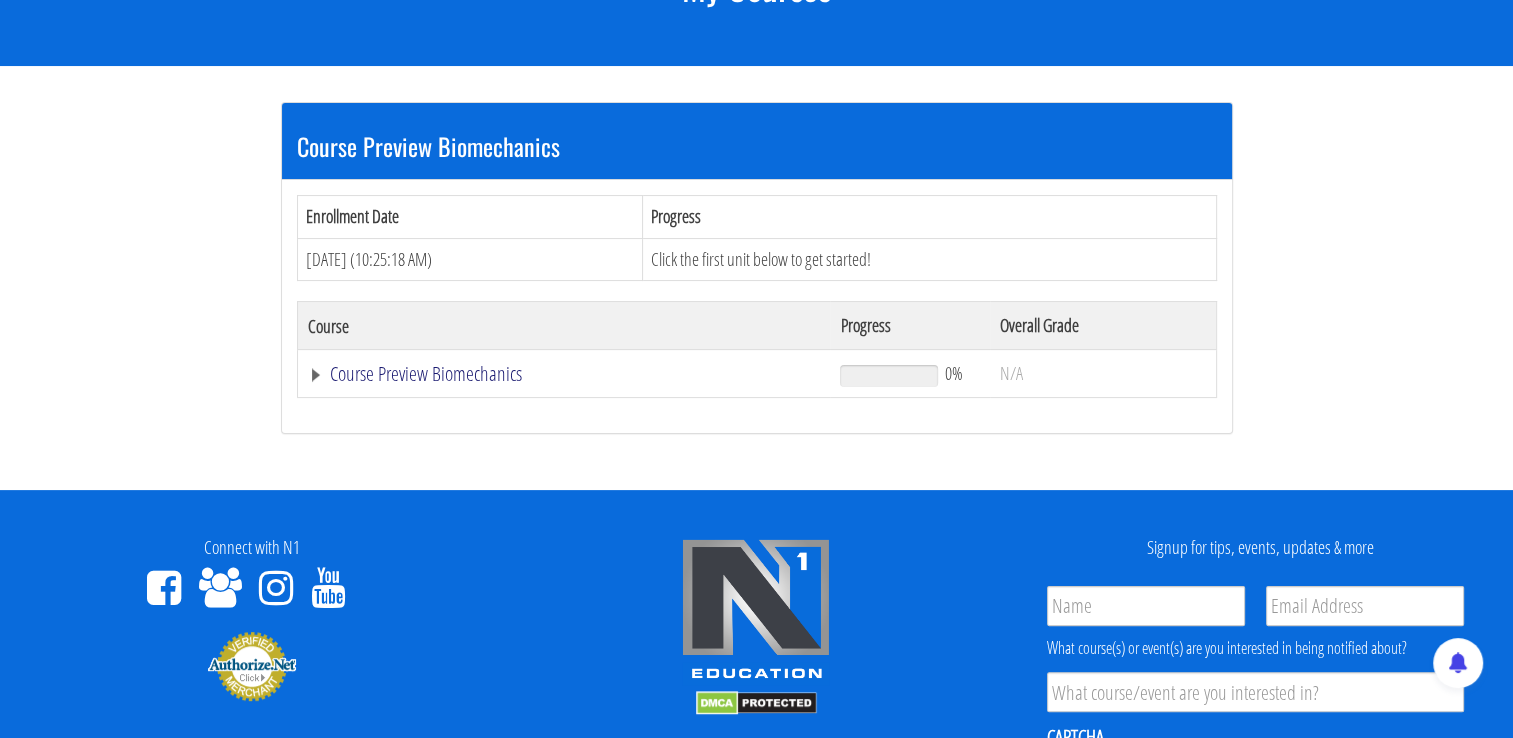 click on "Course Preview Biomechanics" at bounding box center (564, 374) 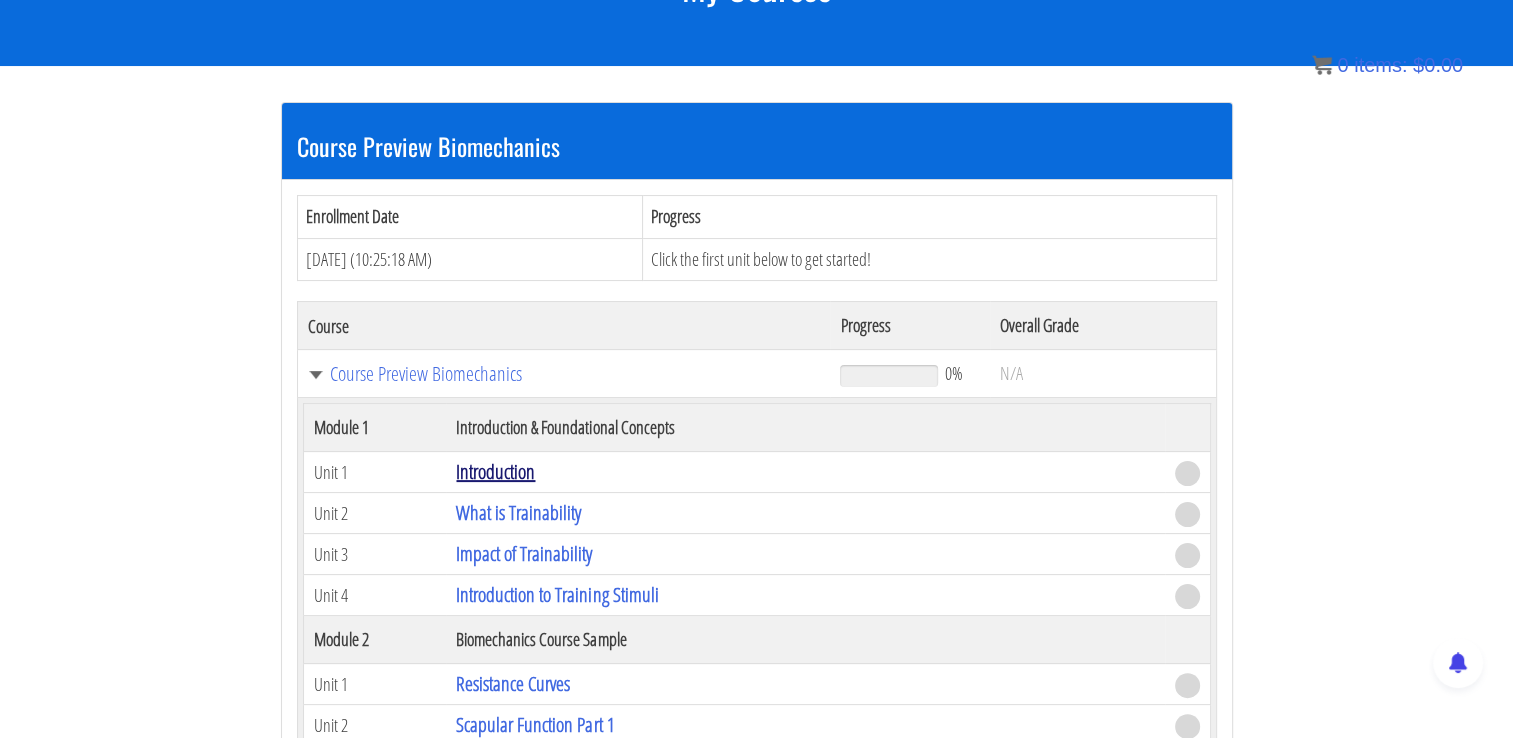 click on "Introduction" at bounding box center (495, 471) 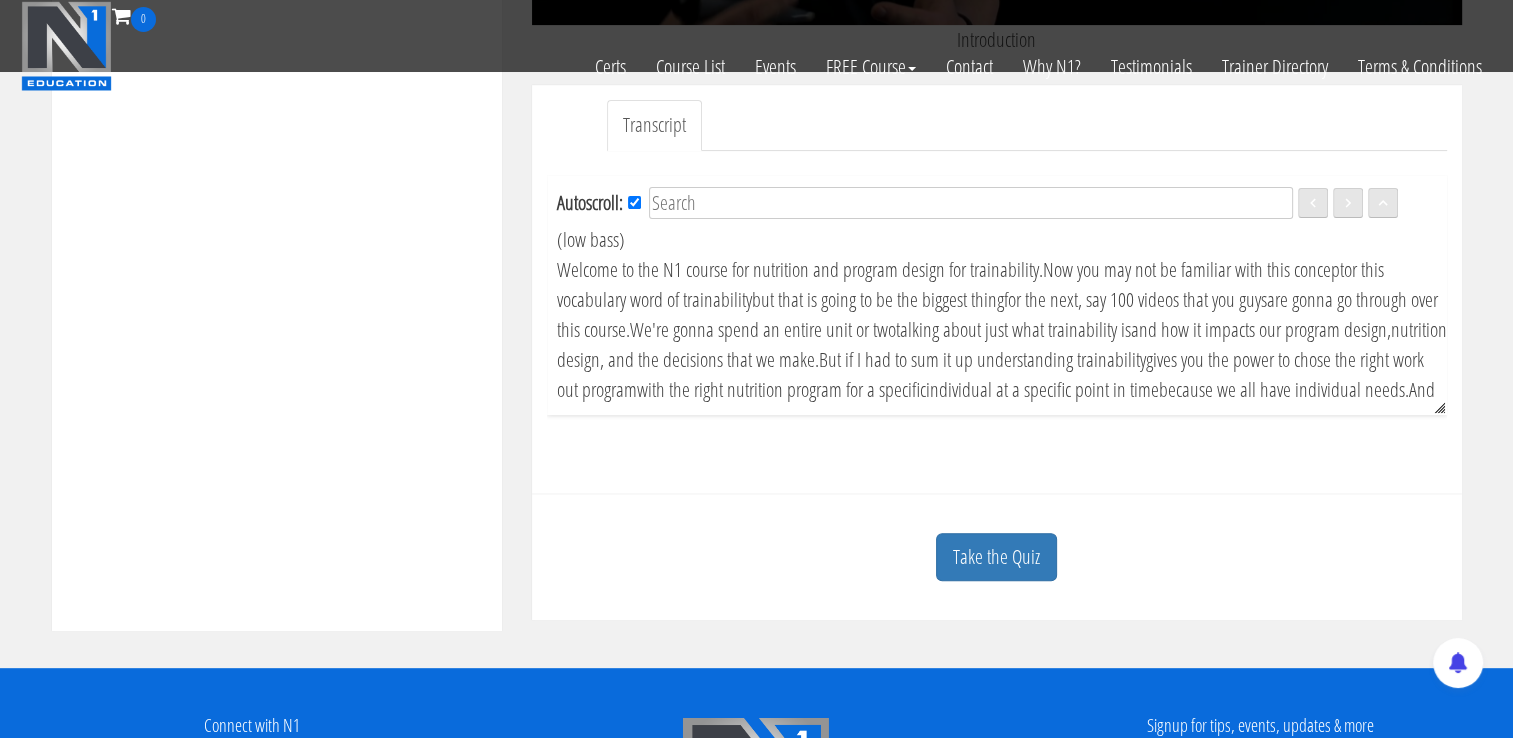 scroll, scrollTop: 642, scrollLeft: 0, axis: vertical 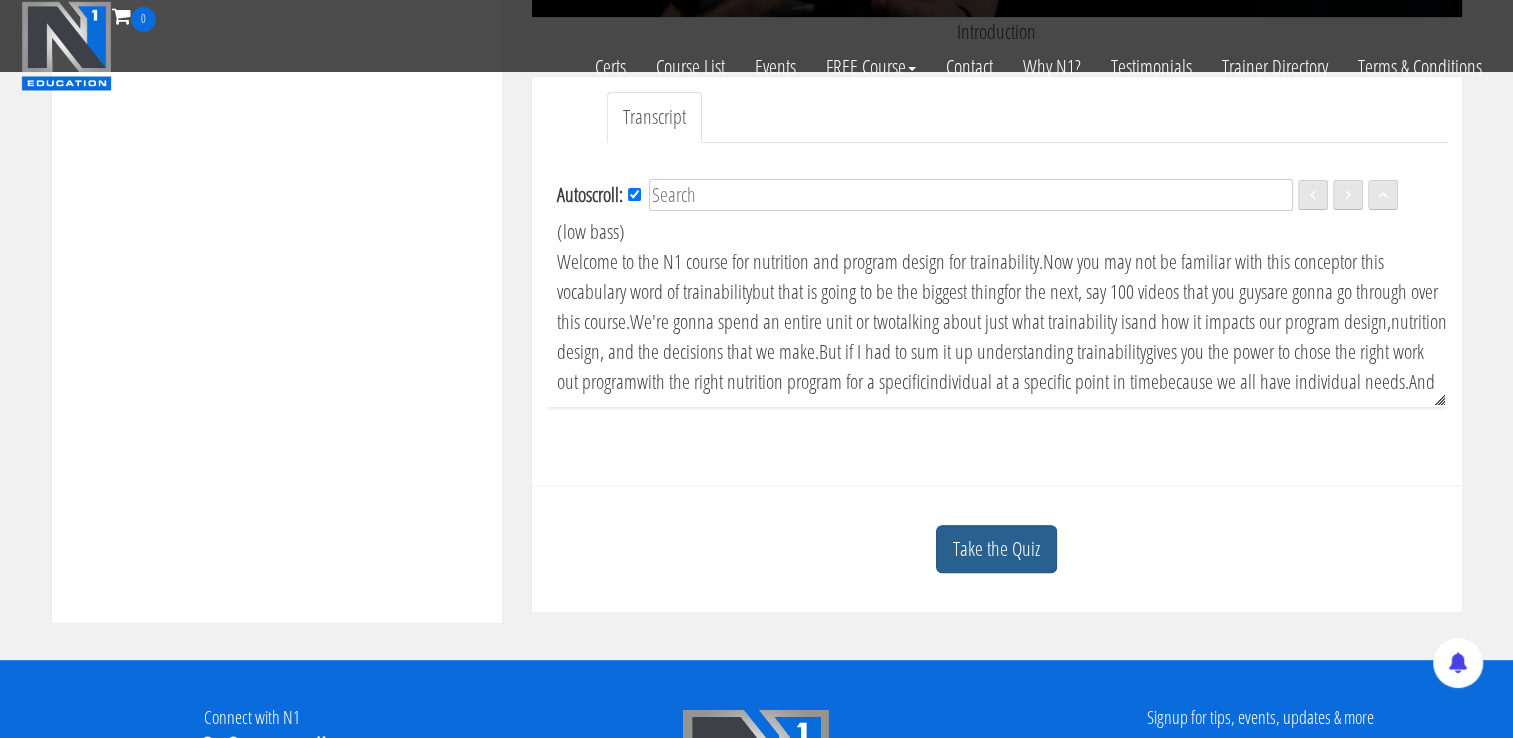 click on "Take the Quiz" at bounding box center [996, 549] 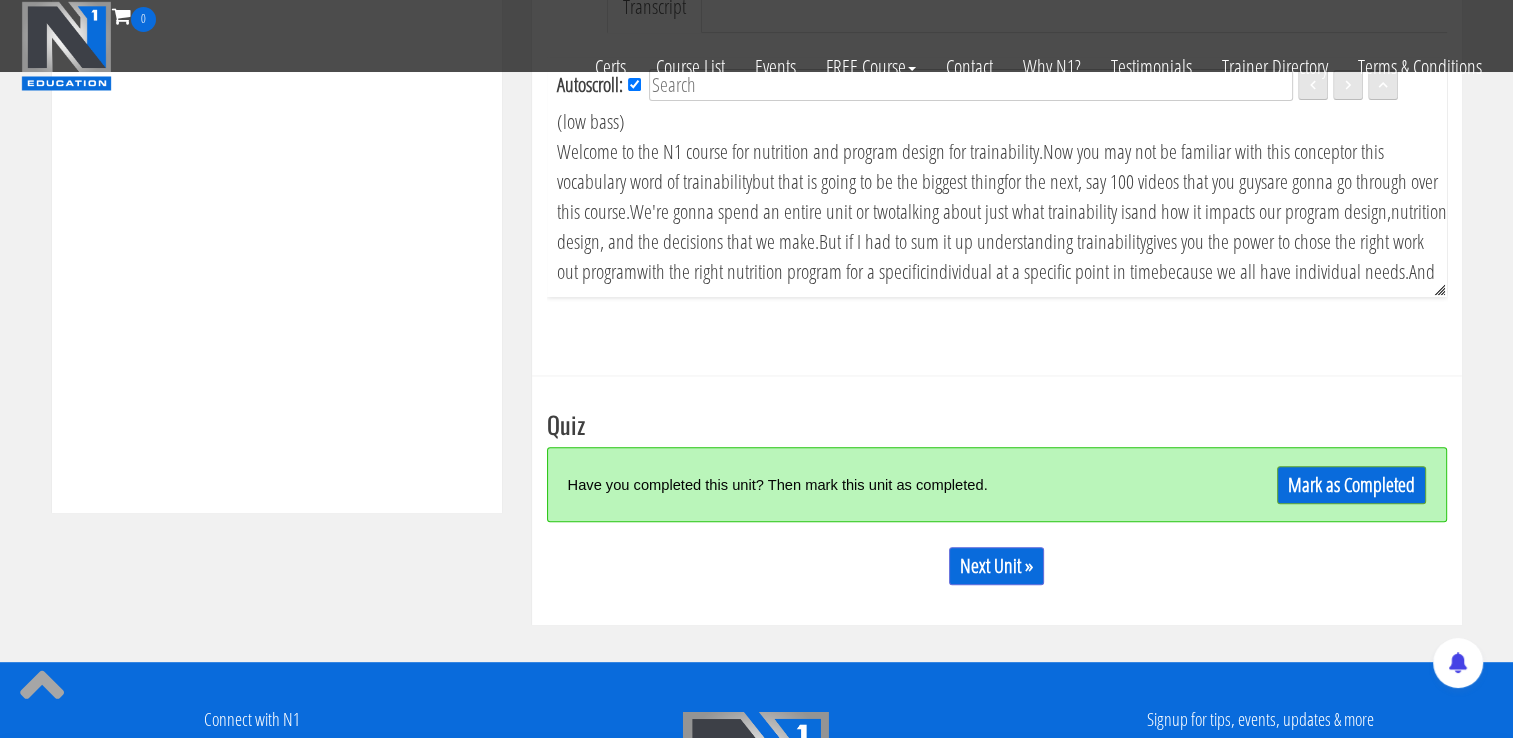 scroll, scrollTop: 815, scrollLeft: 0, axis: vertical 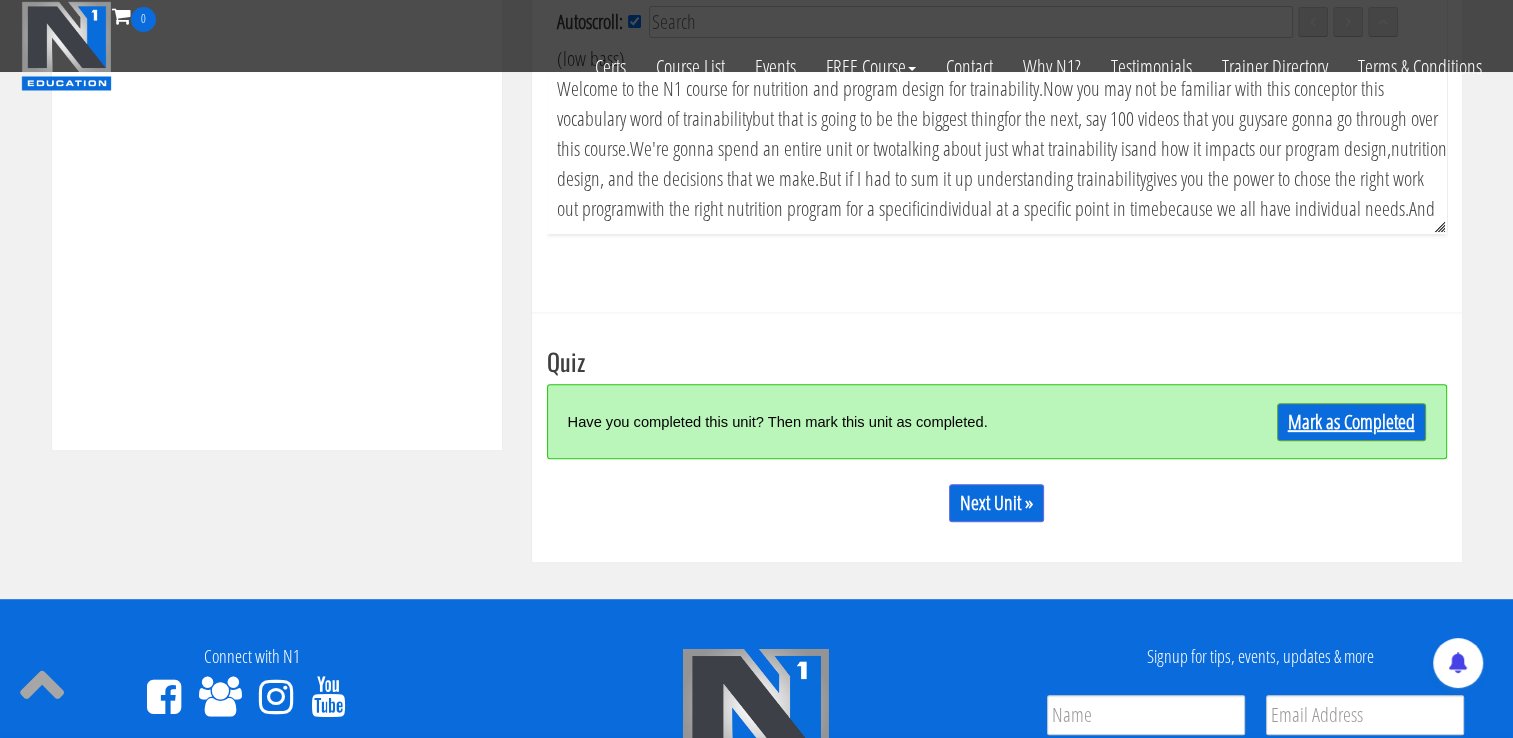 click on "Mark as Completed" at bounding box center [1351, 422] 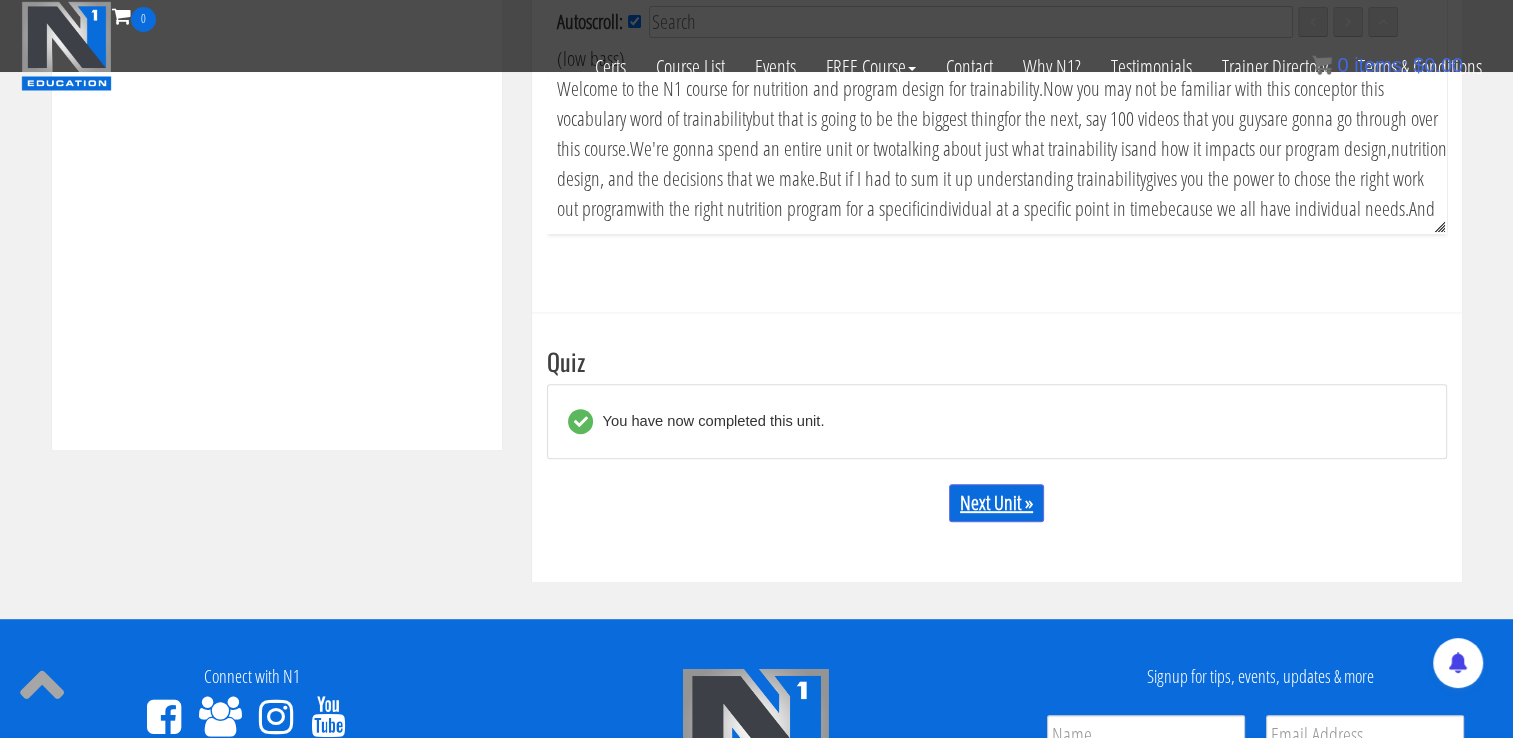 click on "Next Unit »" at bounding box center [996, 503] 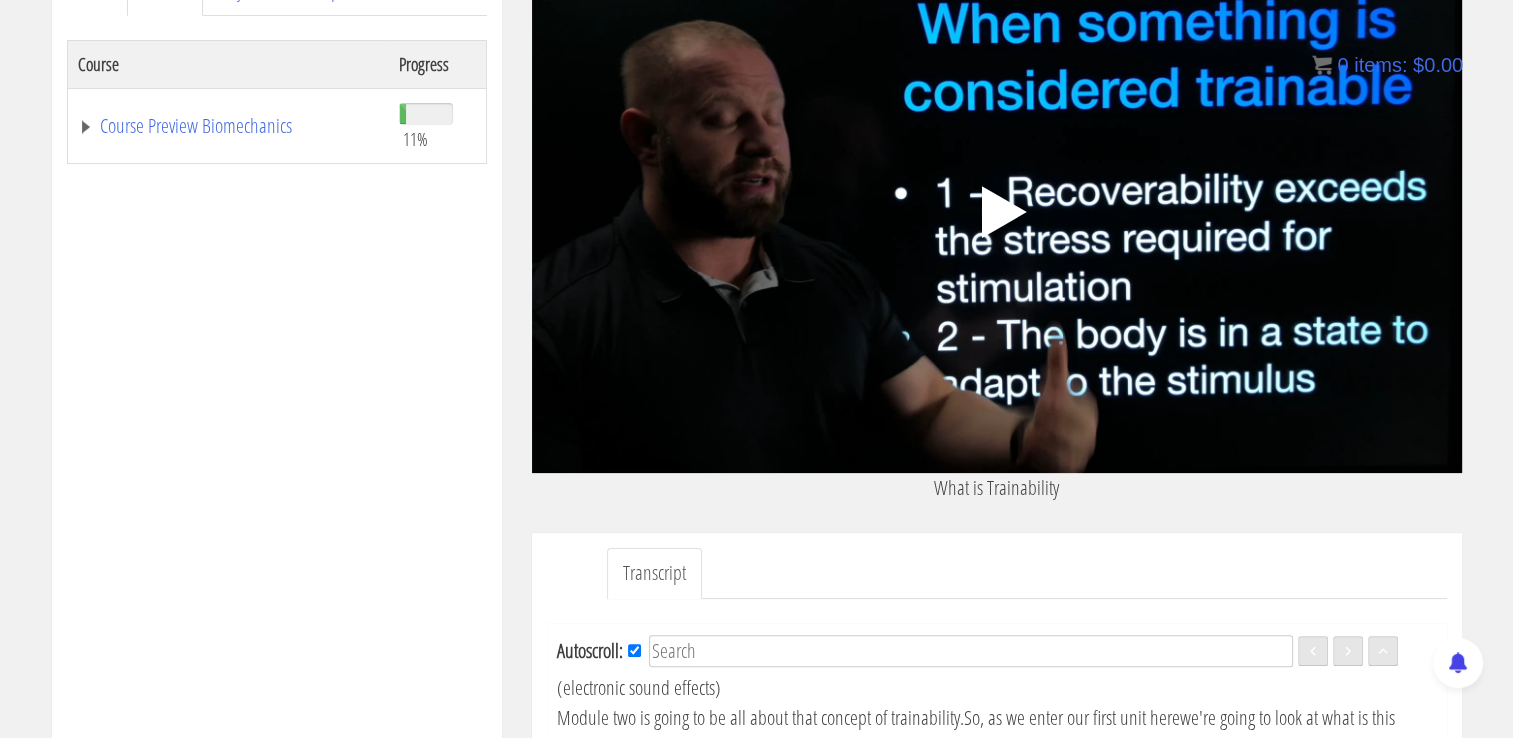 scroll, scrollTop: 315, scrollLeft: 0, axis: vertical 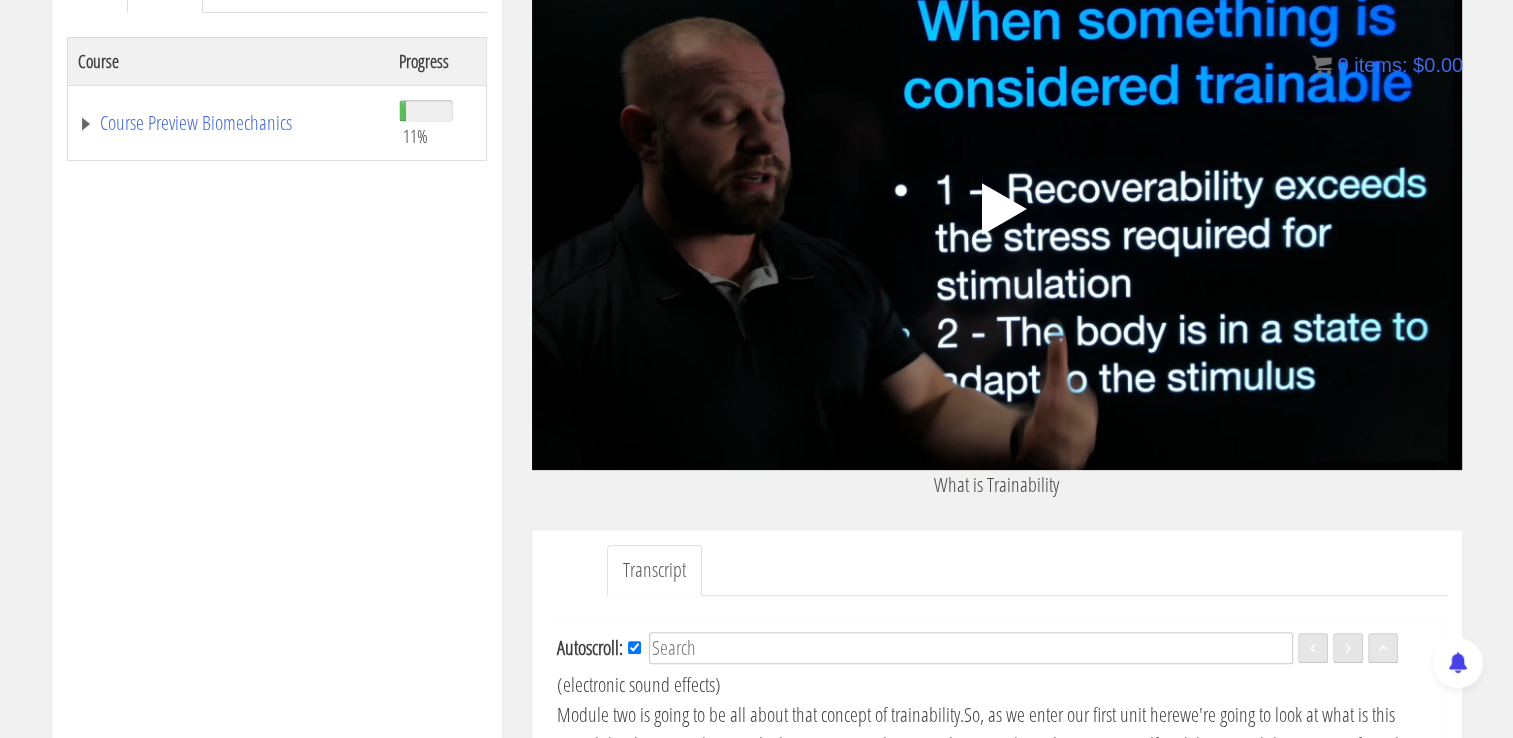 click 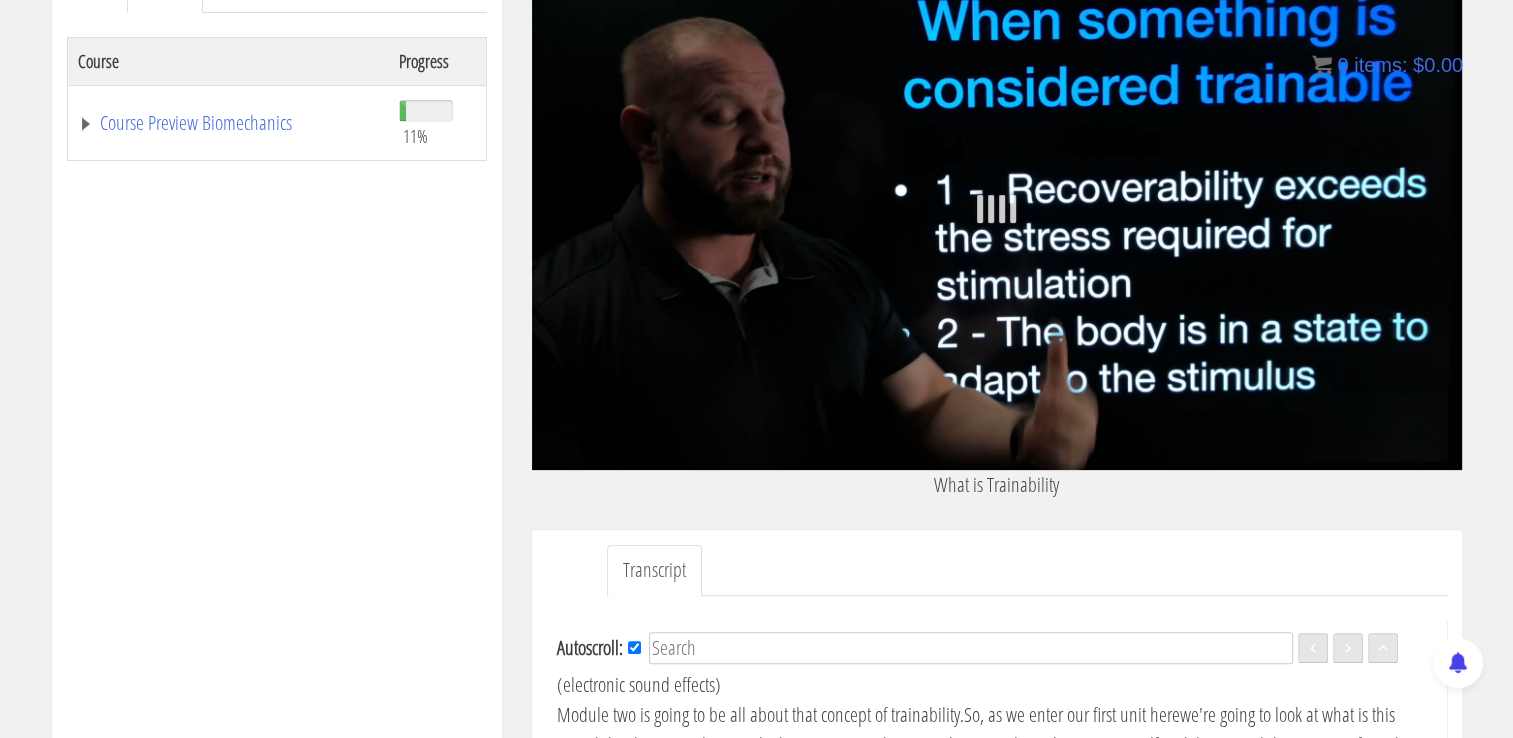 scroll, scrollTop: 197, scrollLeft: 0, axis: vertical 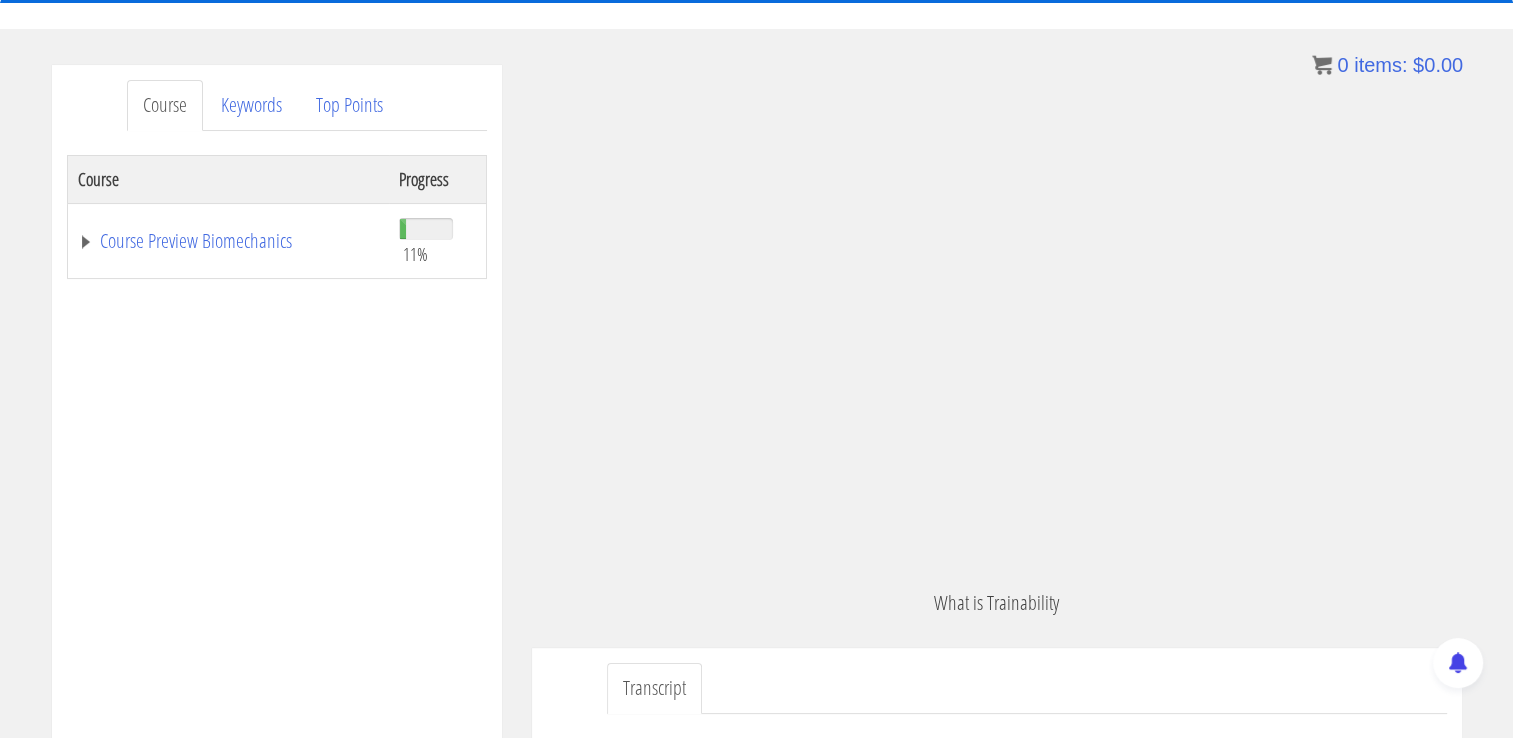 click on ".a{fill:#000;opacity:0.65;}.b{fill:#fff;opacity:1.0;}
.fp-color-play{opacity:0.65;}.controlbutton{fill:#fff;}
.fp-color-play{opacity:0.65;}.controlbutton{fill:#fff;}
.controlbuttonbg{opacity:0.65;}.controlbutton{fill:#fff;}
.fp-color-play{opacity:0.65;}.rect{fill:#fff;}
.fp-color-play{opacity:0.65;}.rect{fill:#fff;}
.fp-color-play{opacity:0.65;}.rect{fill:#fff;}
.fp-color-play{opacity:0.65;}.rect{fill:#fff;}
06:57                                                                        20:46              13:49                                                                                                                                                                                 CC SD" at bounding box center (997, 326) 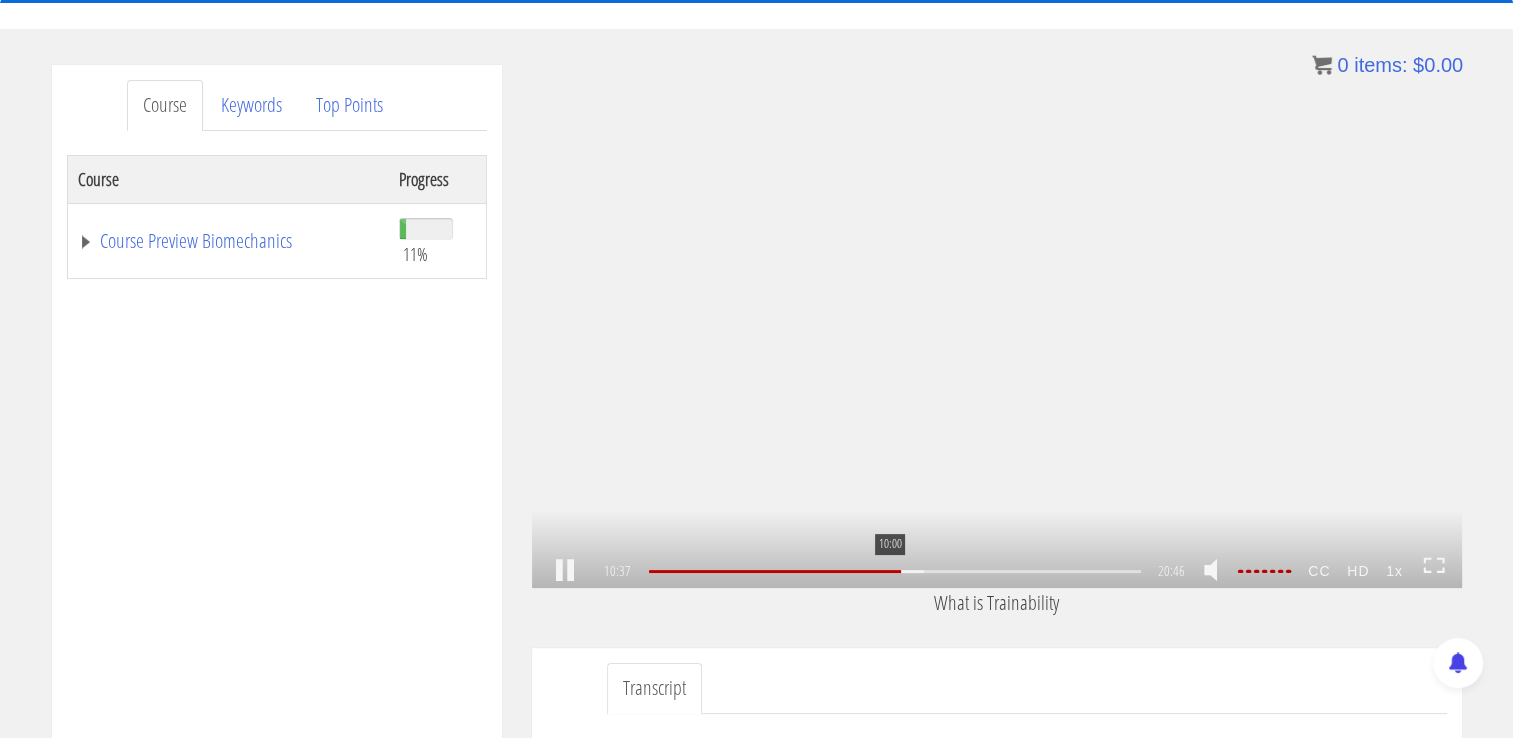 click on "10:00" at bounding box center (894, 571) 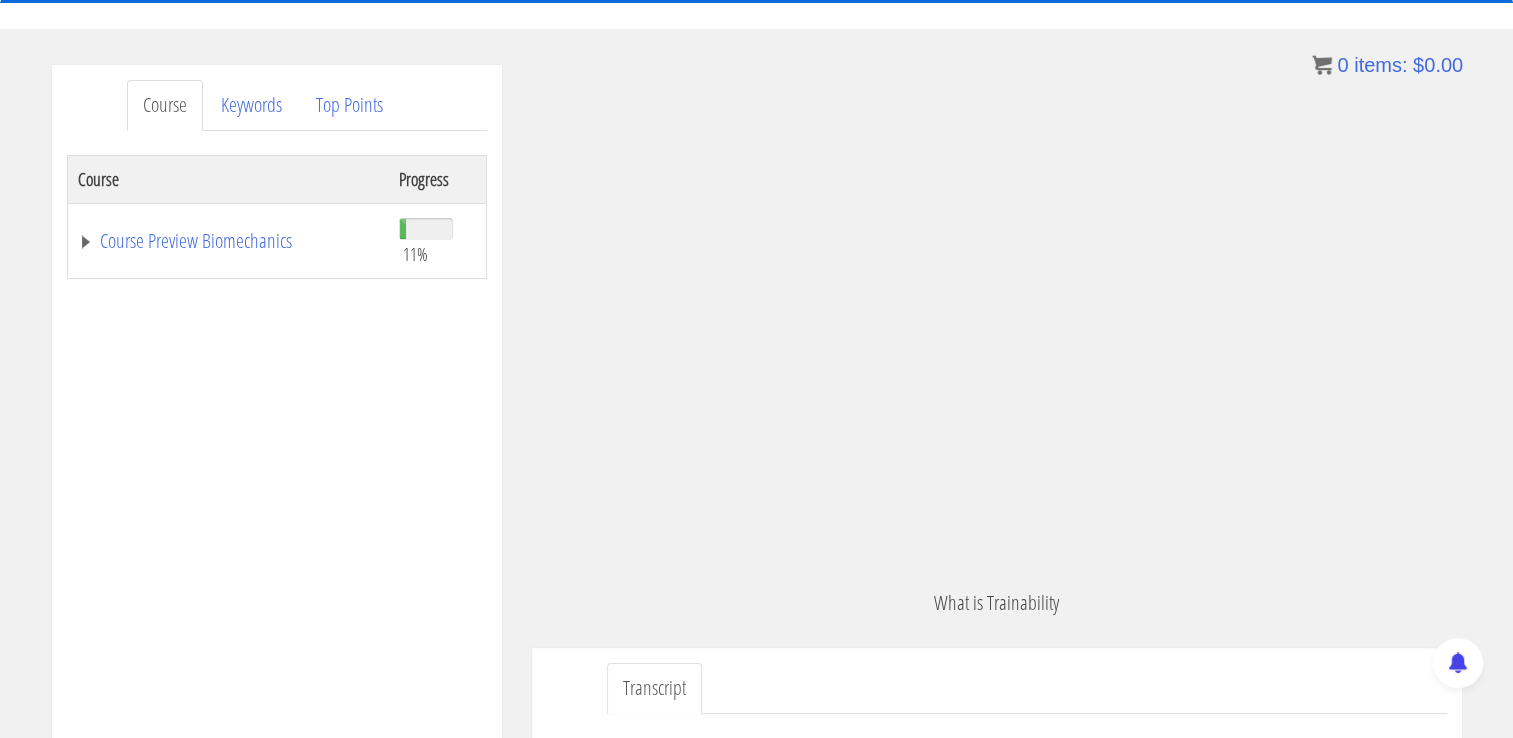scroll, scrollTop: 4277, scrollLeft: 0, axis: vertical 